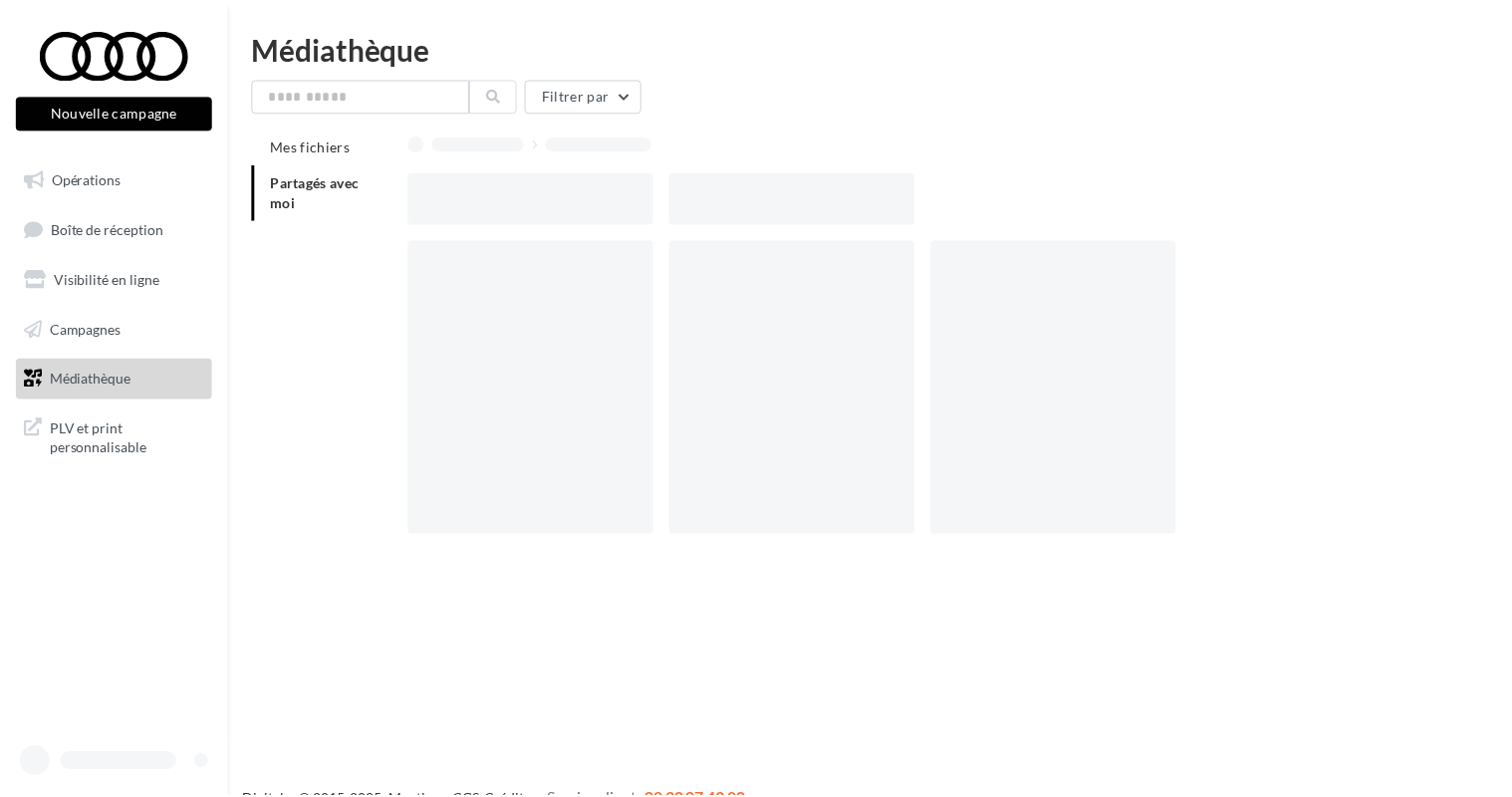 scroll, scrollTop: 0, scrollLeft: 0, axis: both 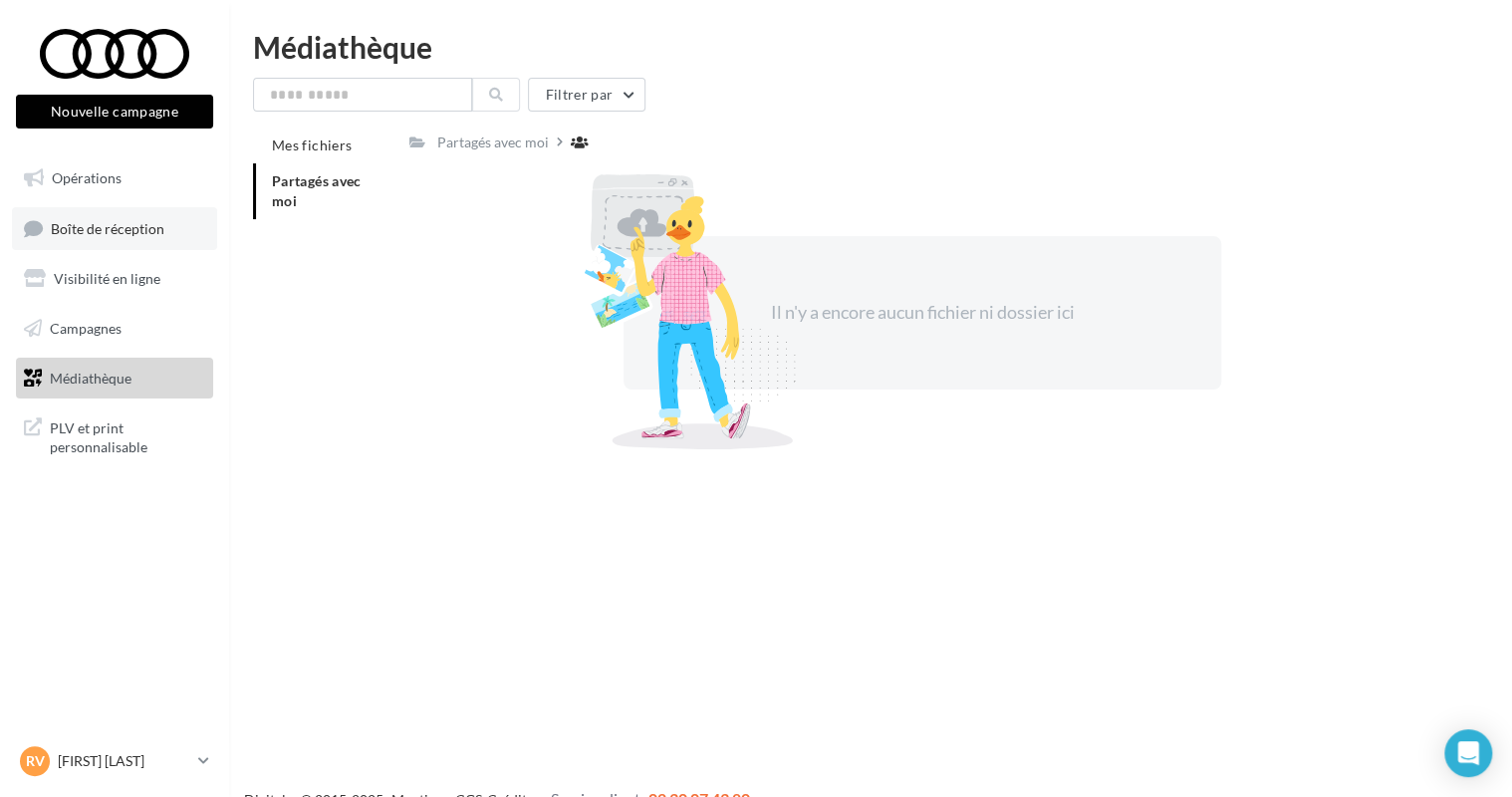 click on "Boîte de réception" at bounding box center (108, 227) 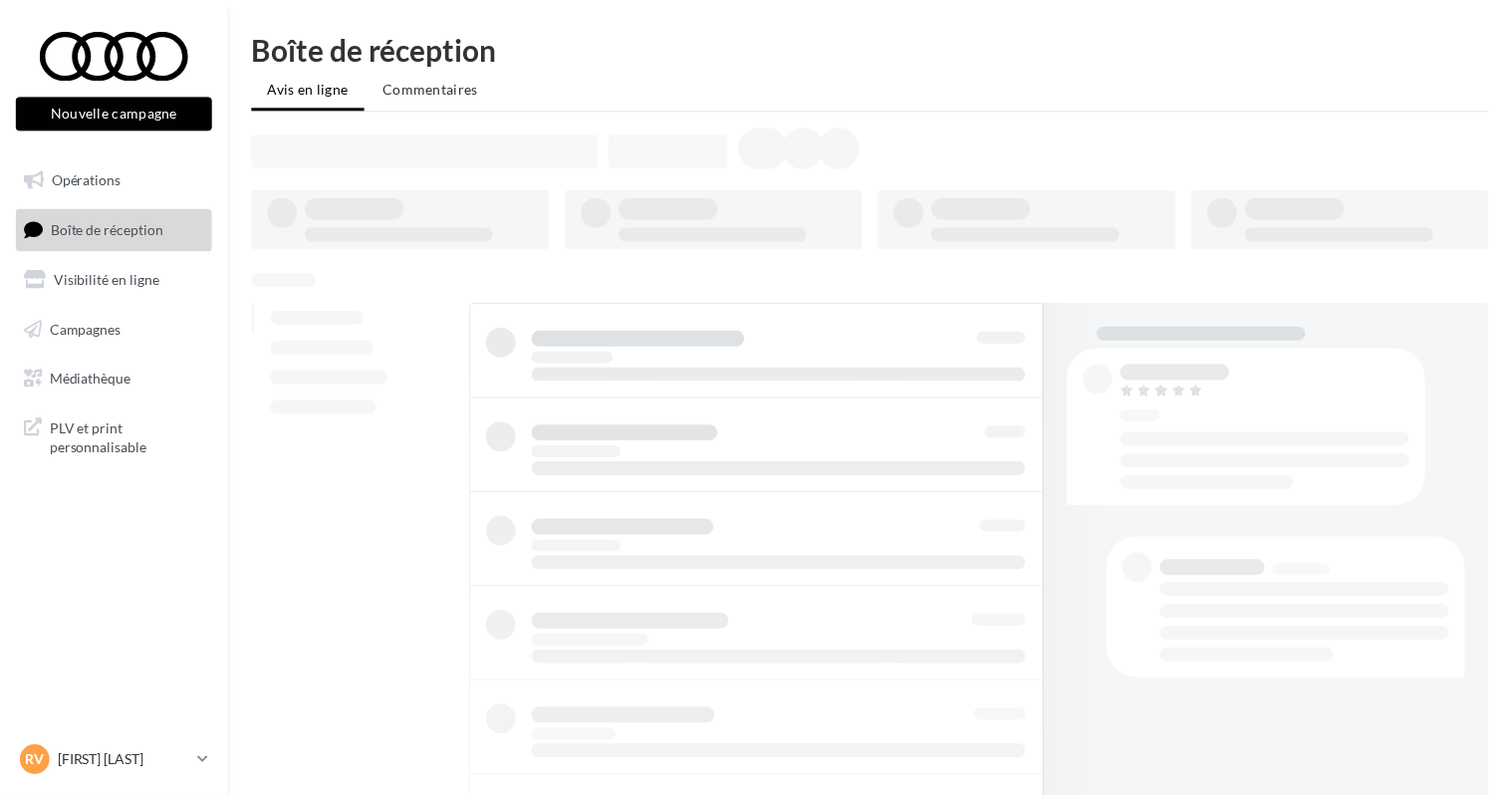 scroll, scrollTop: 0, scrollLeft: 0, axis: both 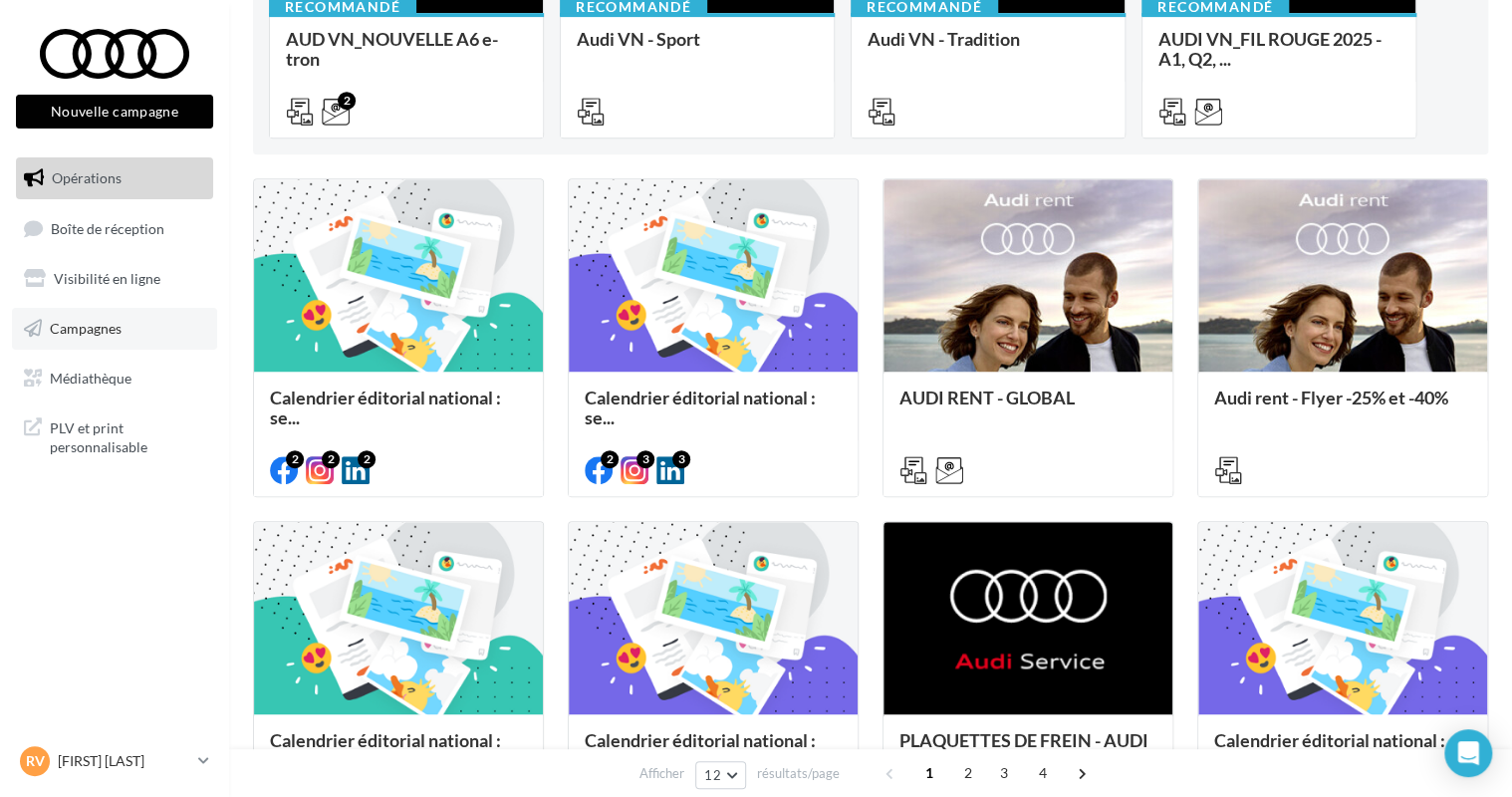 click on "Campagnes" at bounding box center (86, 328) 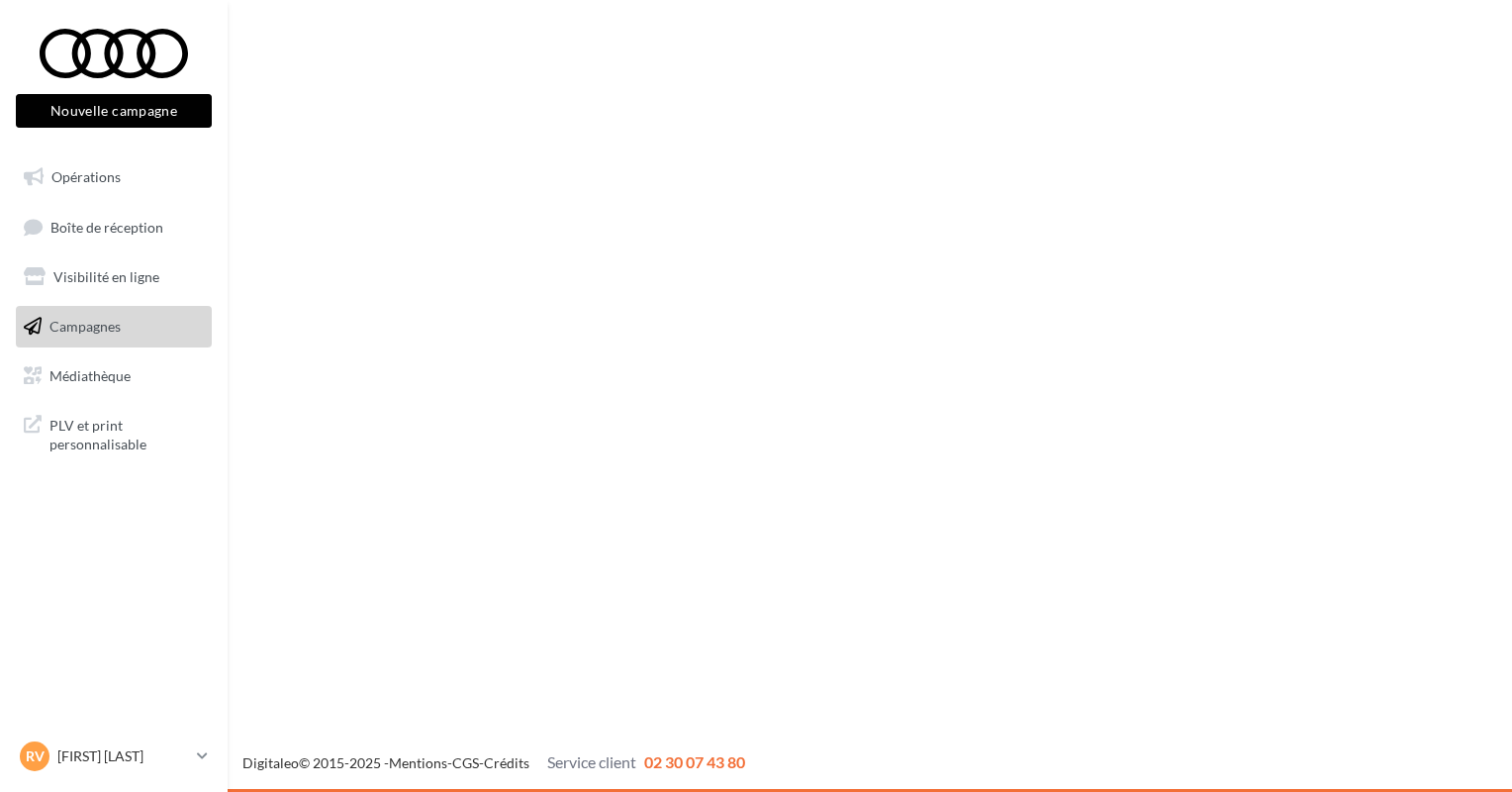 scroll, scrollTop: 0, scrollLeft: 0, axis: both 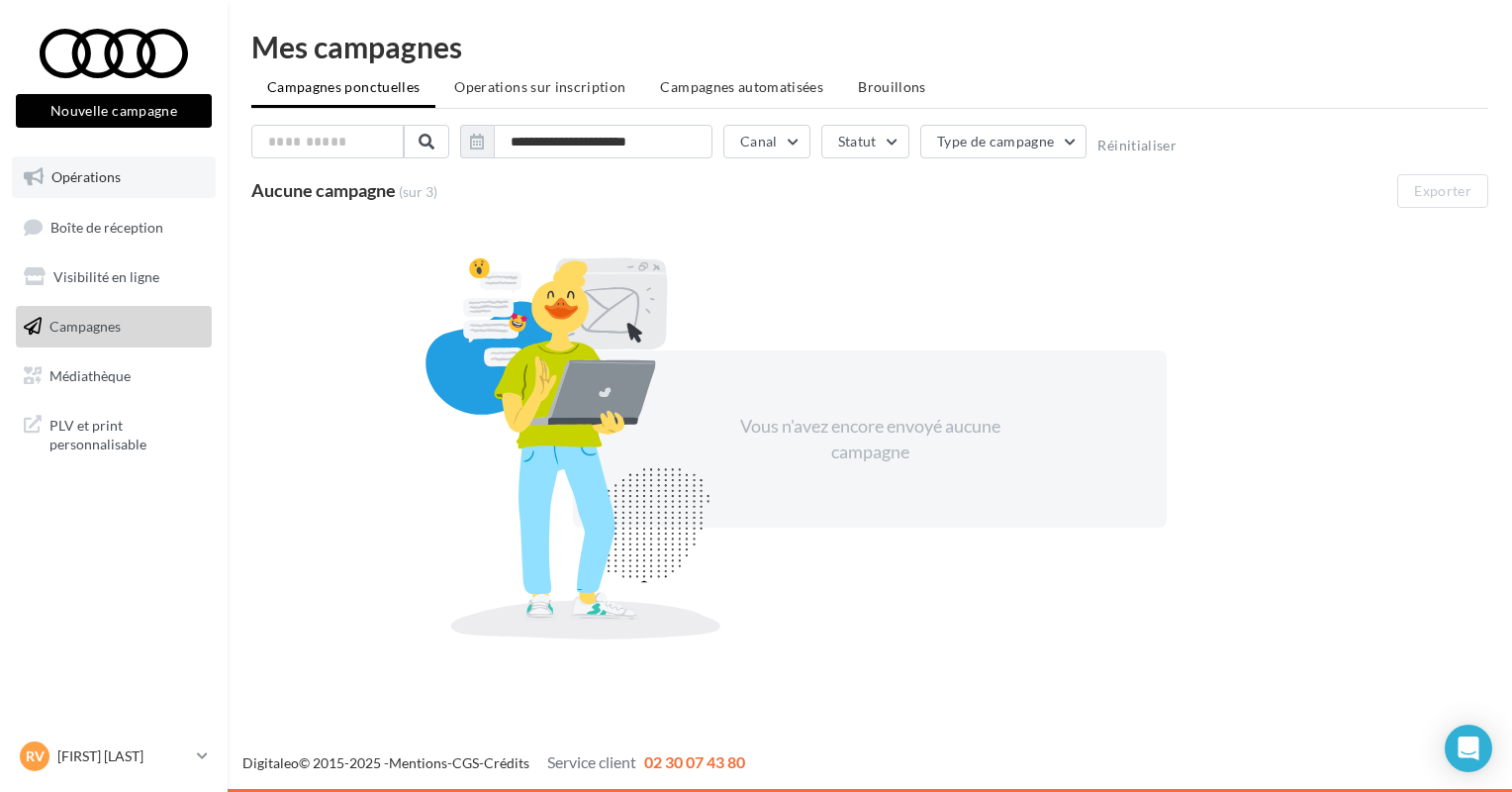 click on "Opérations" at bounding box center [86, 176] 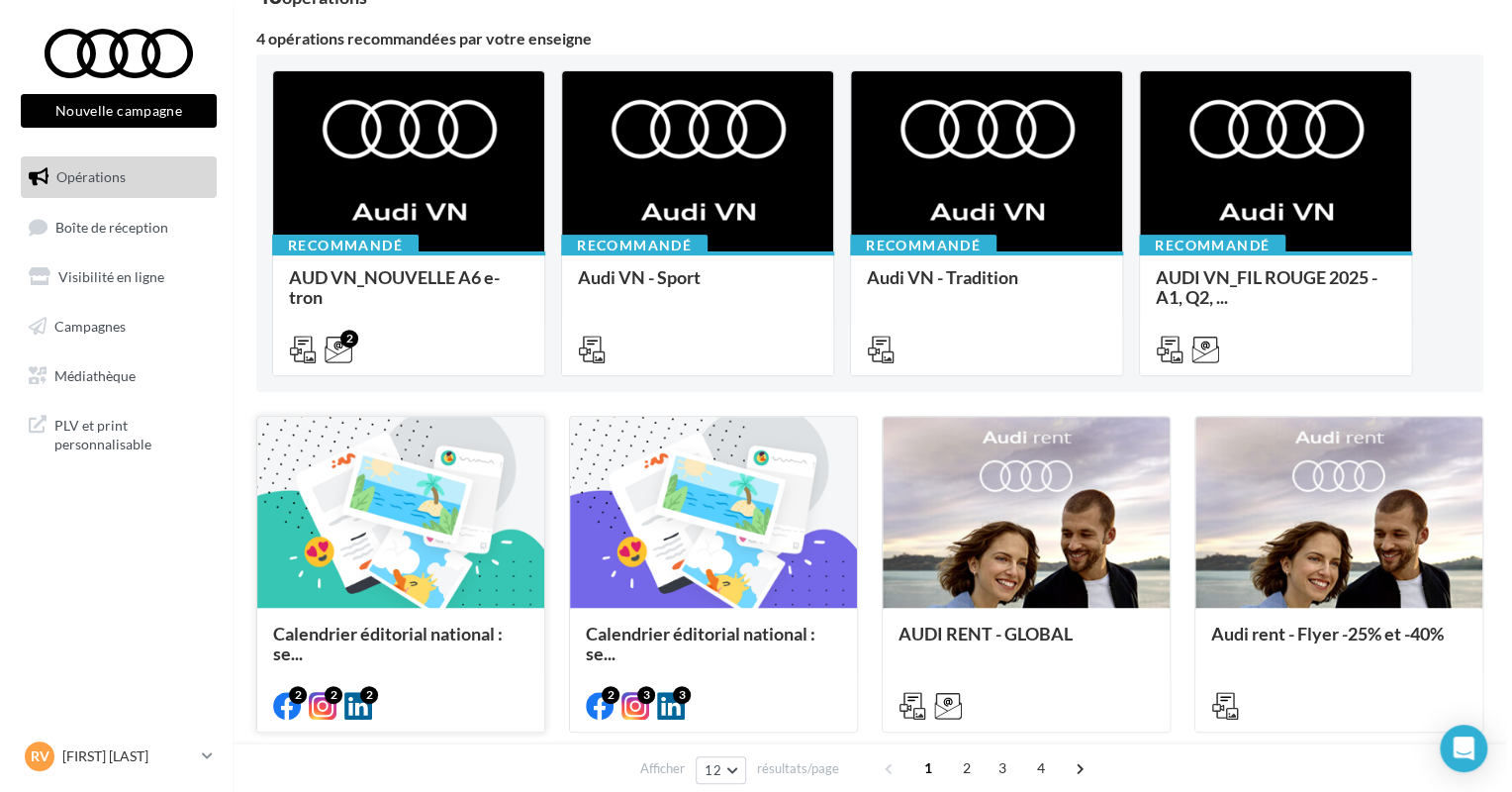 scroll, scrollTop: 297, scrollLeft: 0, axis: vertical 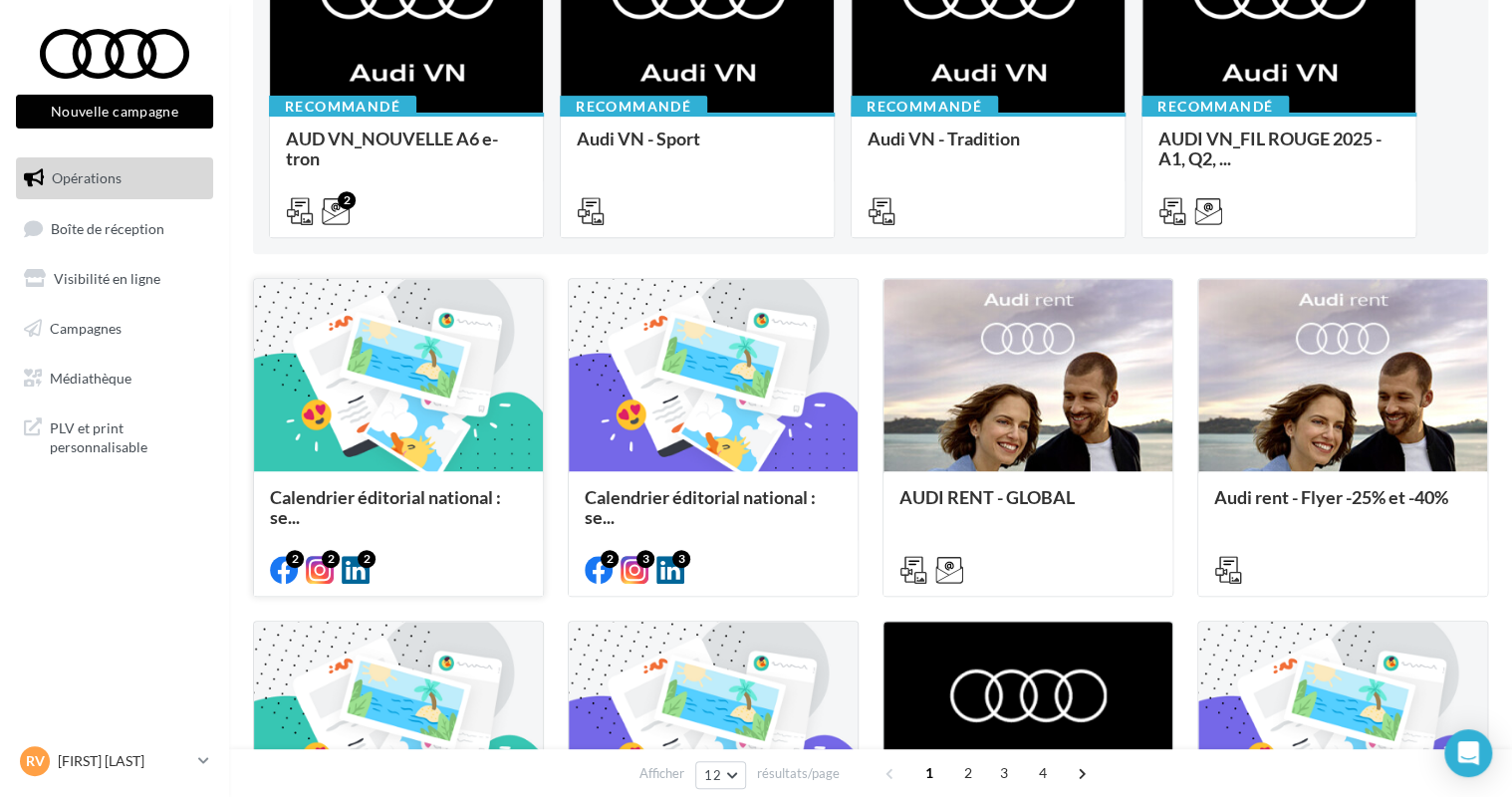 click at bounding box center (398, 376) 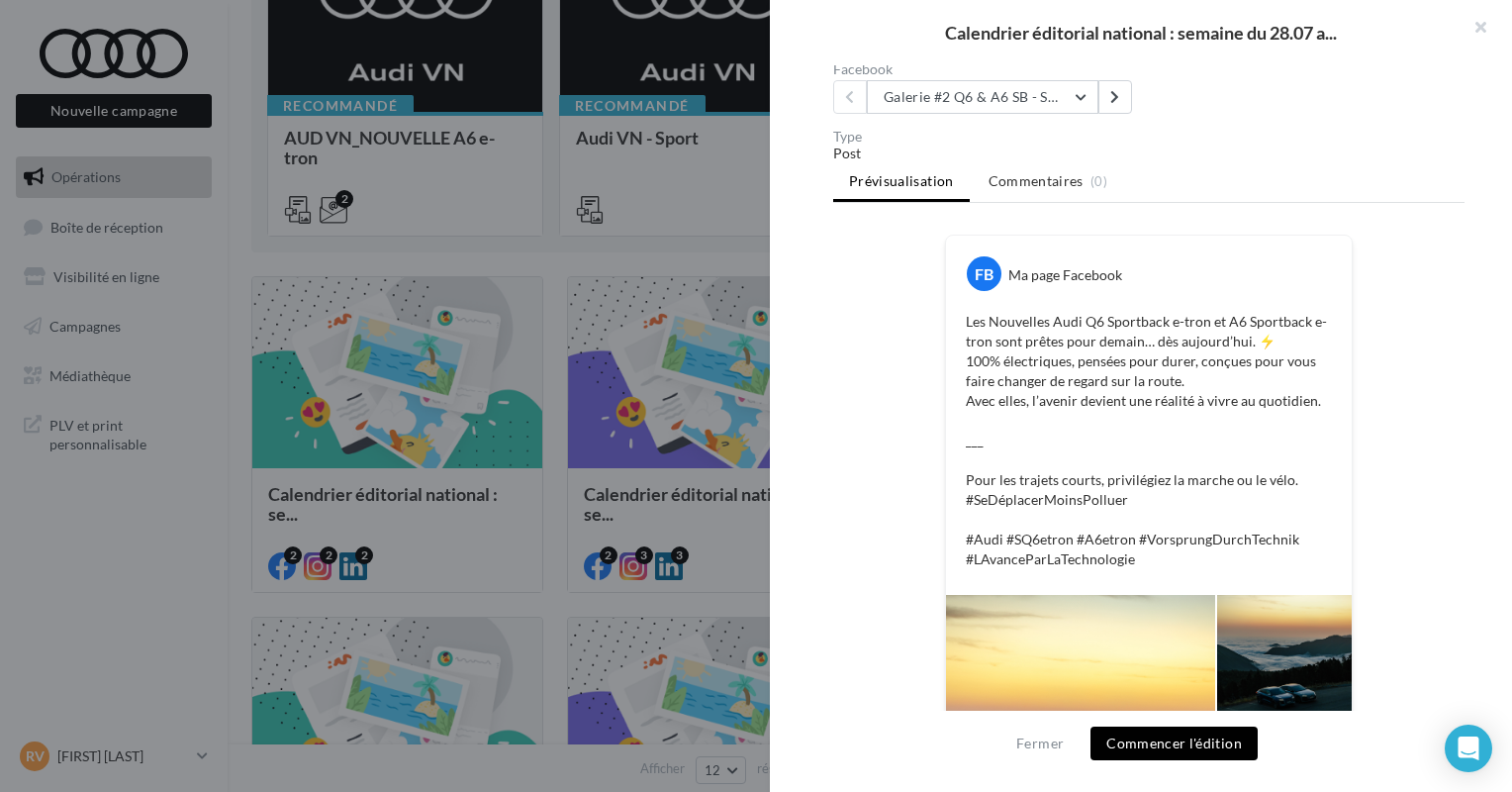 scroll, scrollTop: 198, scrollLeft: 0, axis: vertical 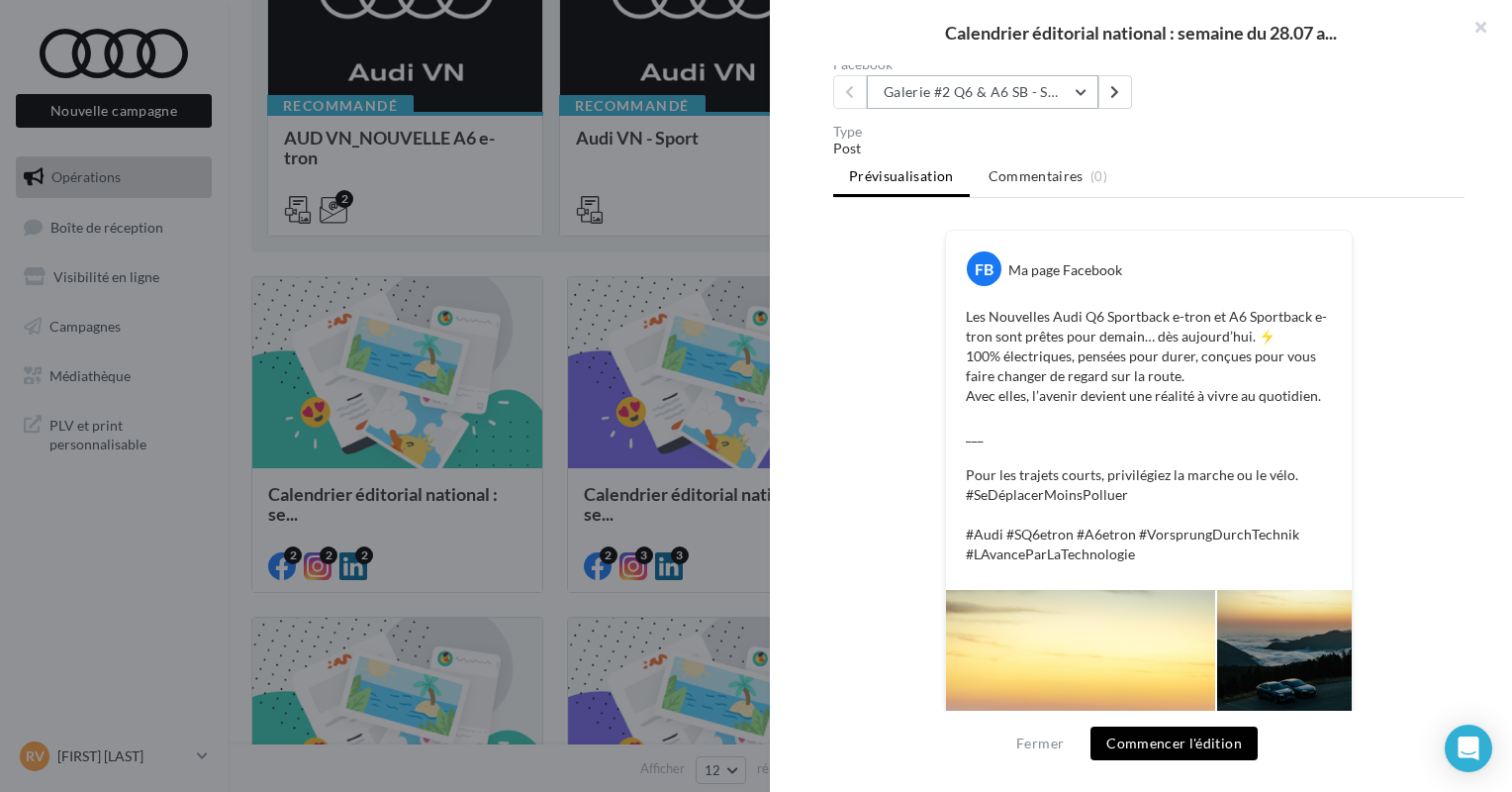 click on "Galerie #2 Q6 & A6 SB - Shooting NV" at bounding box center [983, 92] 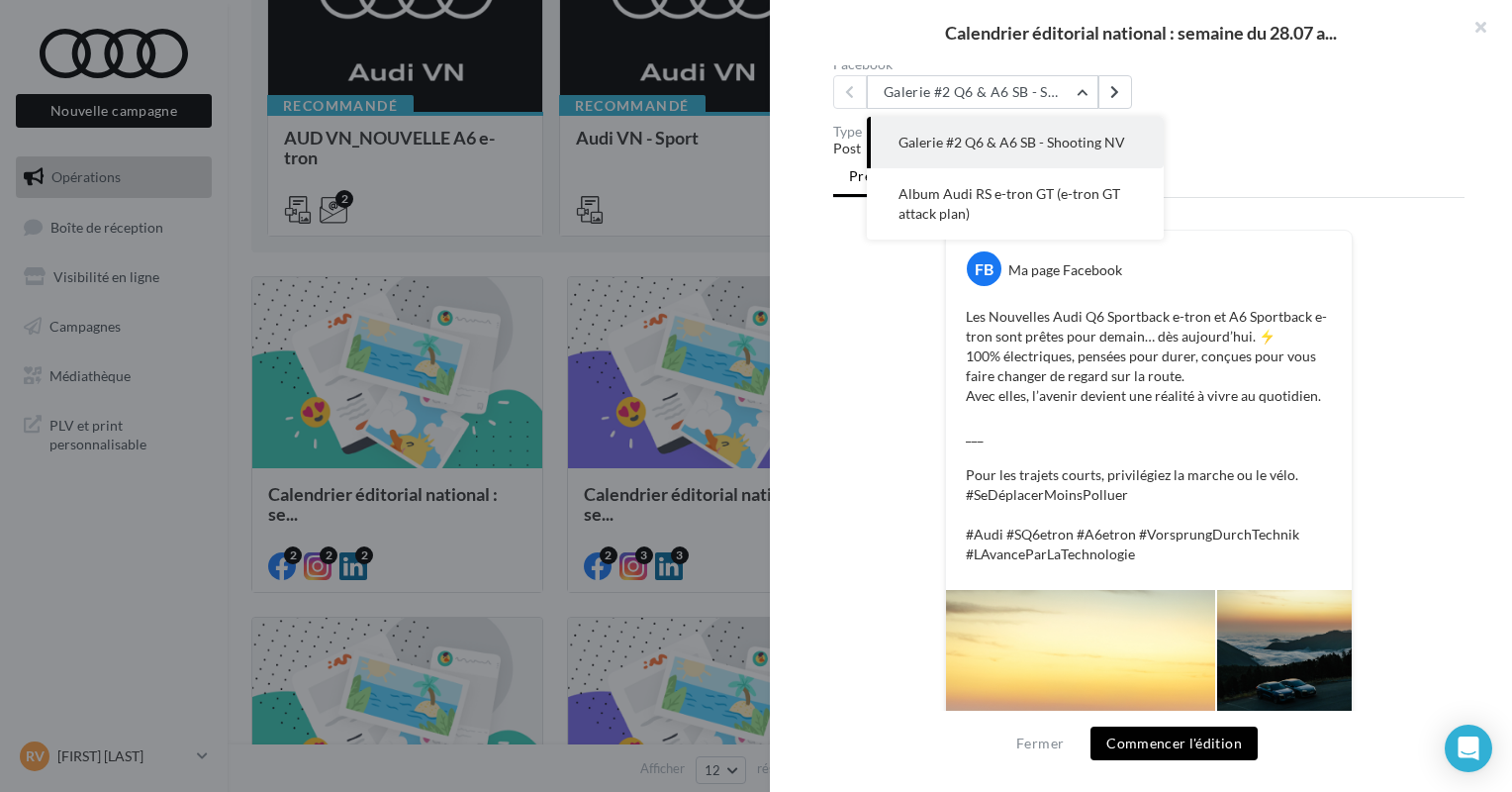click on "FB
Ma page Facebook
Les Nouvelles Audi Q6 Sportback e-tron et A6 Sportback e-tron sont prêtes pour demain… dès aujourd’hui. ⚡ 100% électriques, pensées pour durer, conçues pour vous faire changer de regard sur la route. Avec elles, l’avenir devient une réalité à vivre au quotidien. ___ Pour les trajets courts, privilégiez la marche ou le vélo. #SeDéplacerMoinsPolluer #Audi #SQ6etron #A6etron #VorsprungDurchTechnik #LAvanceParLaTechnologie
+7
La prévisualisation est non-contractuelle" at bounding box center (1149, 626) 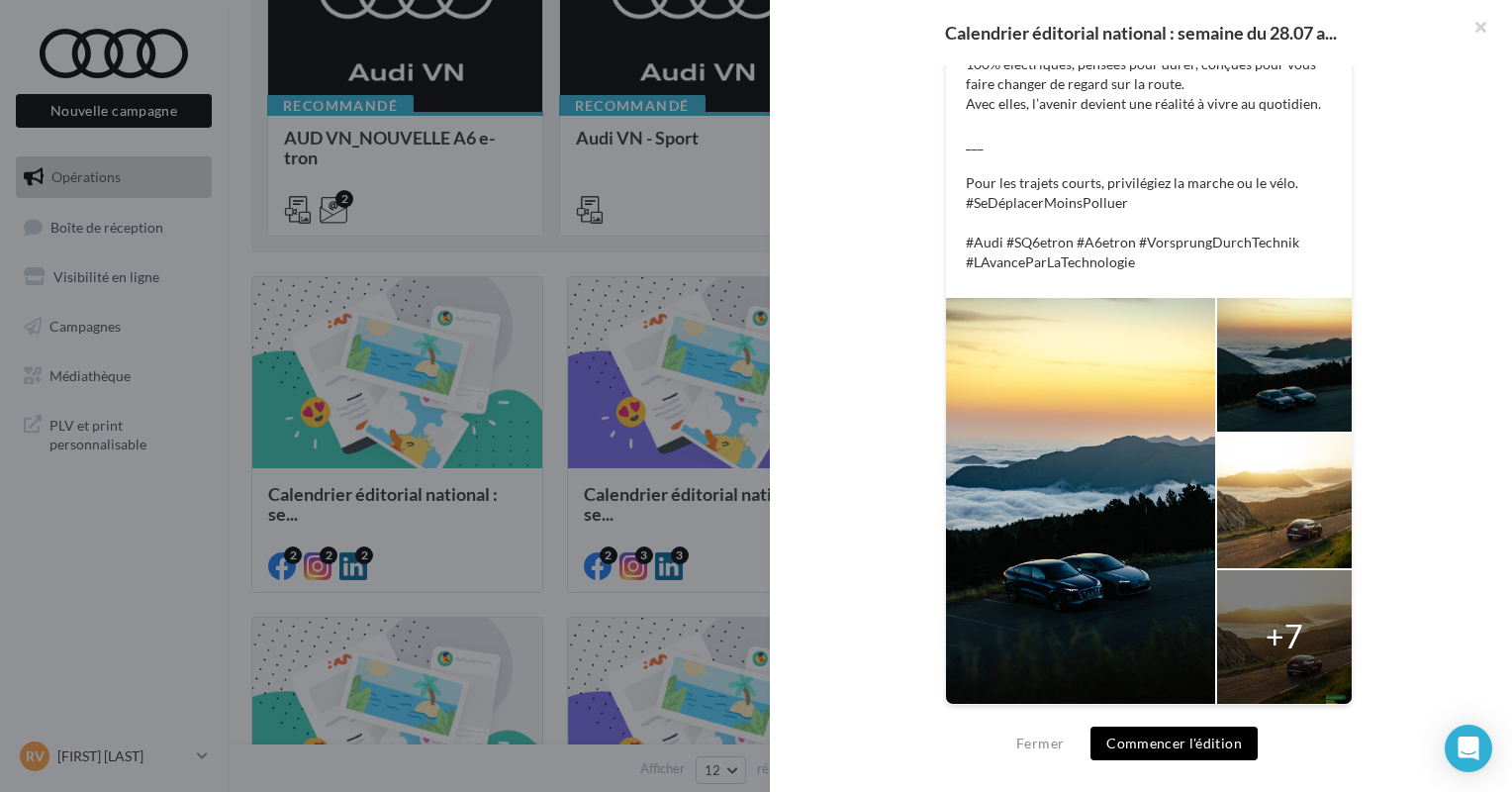 scroll, scrollTop: 94, scrollLeft: 0, axis: vertical 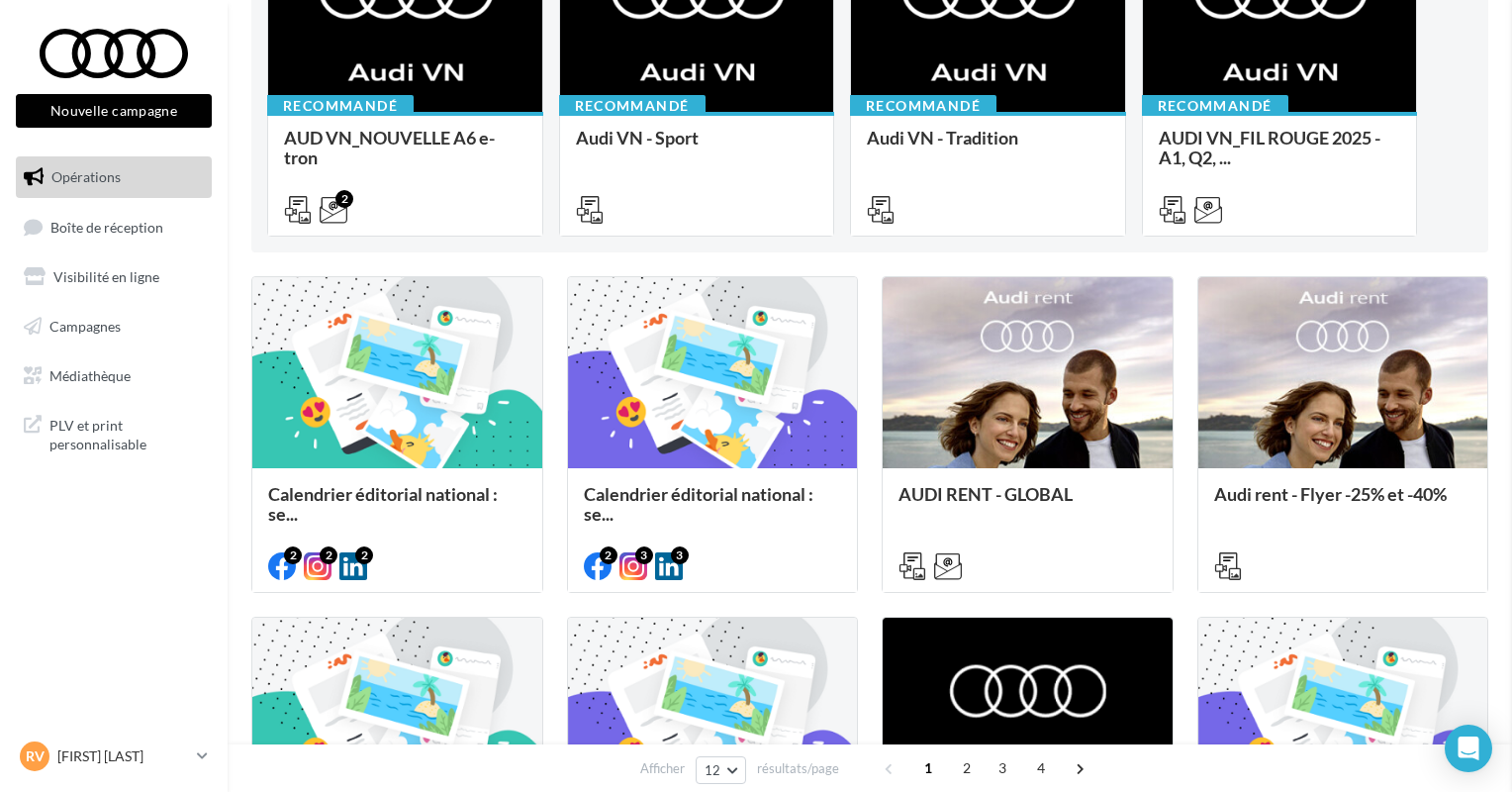 click at bounding box center (2268, 396) 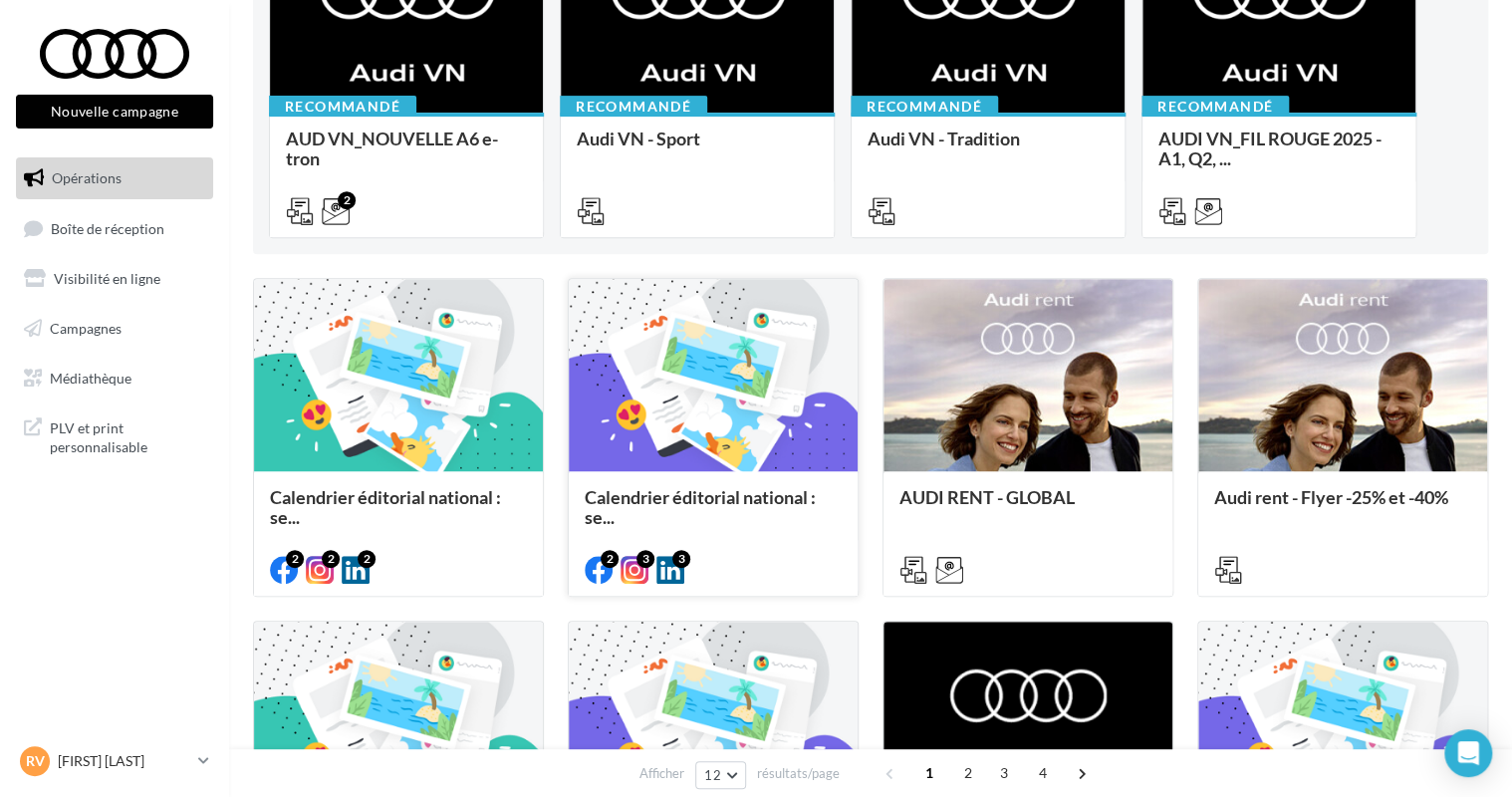 click at bounding box center (713, 376) 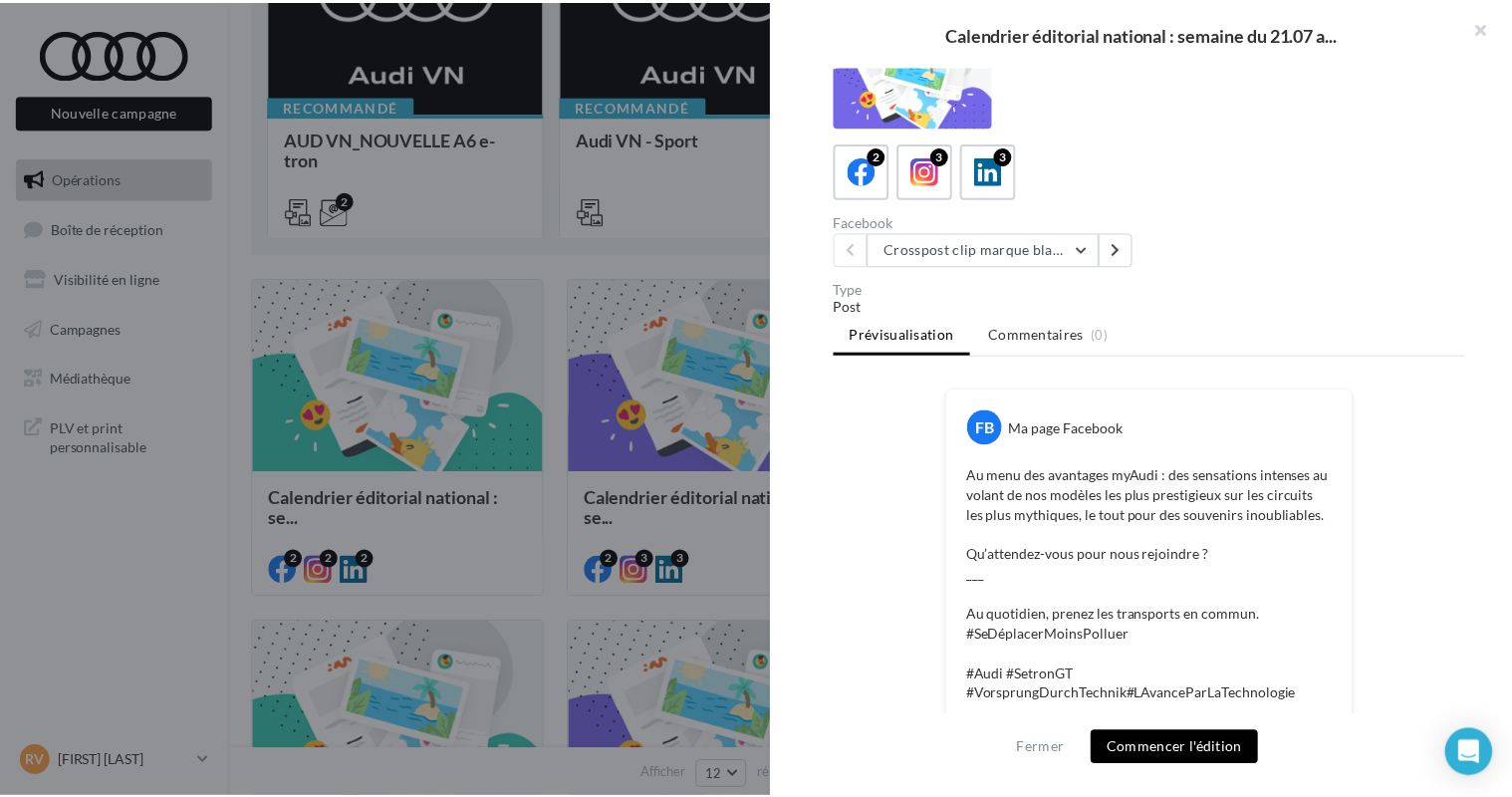 scroll, scrollTop: 0, scrollLeft: 0, axis: both 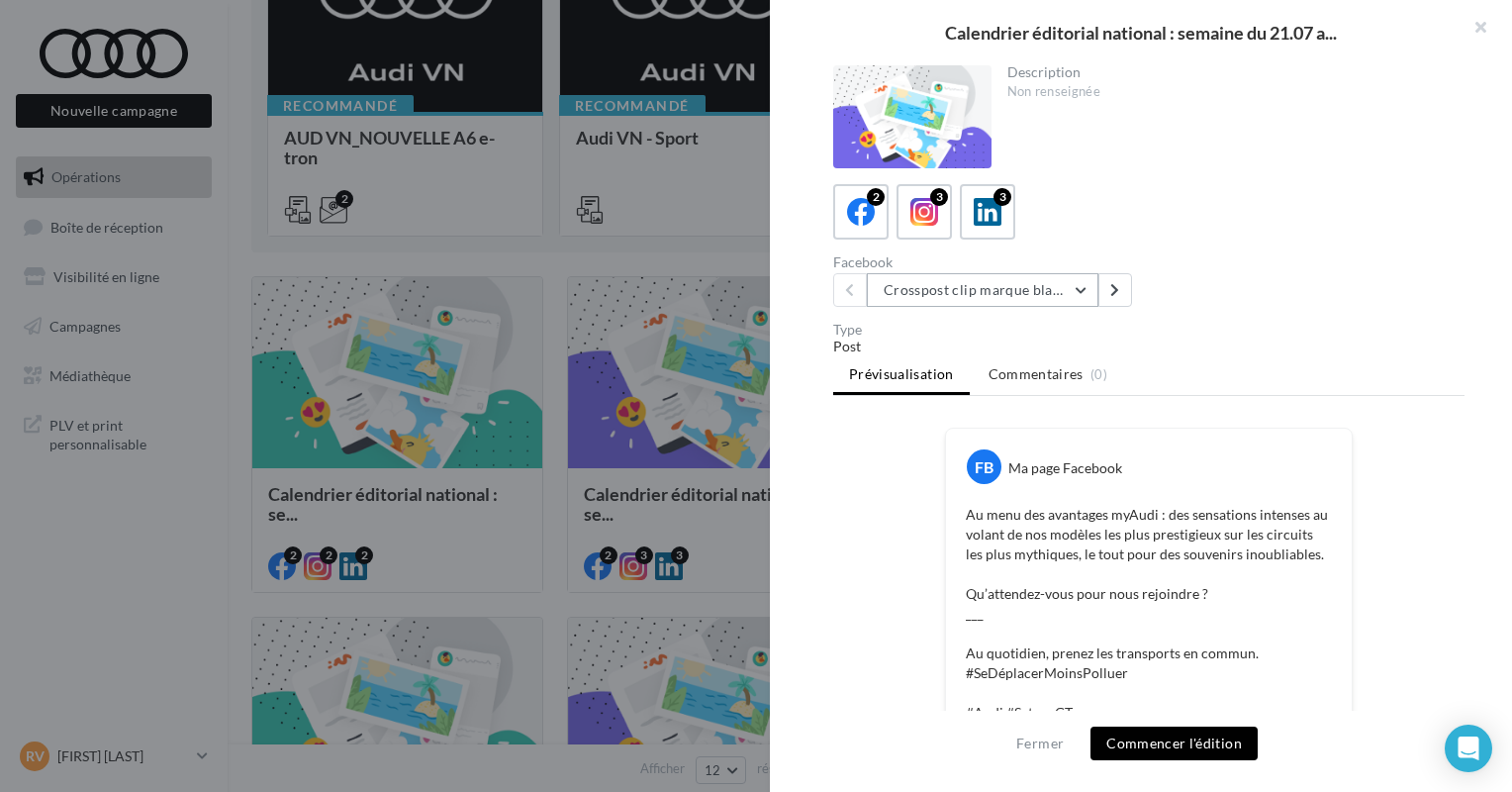 click on "Crosspost clip marque blanche Canal+ Sport" at bounding box center [983, 290] 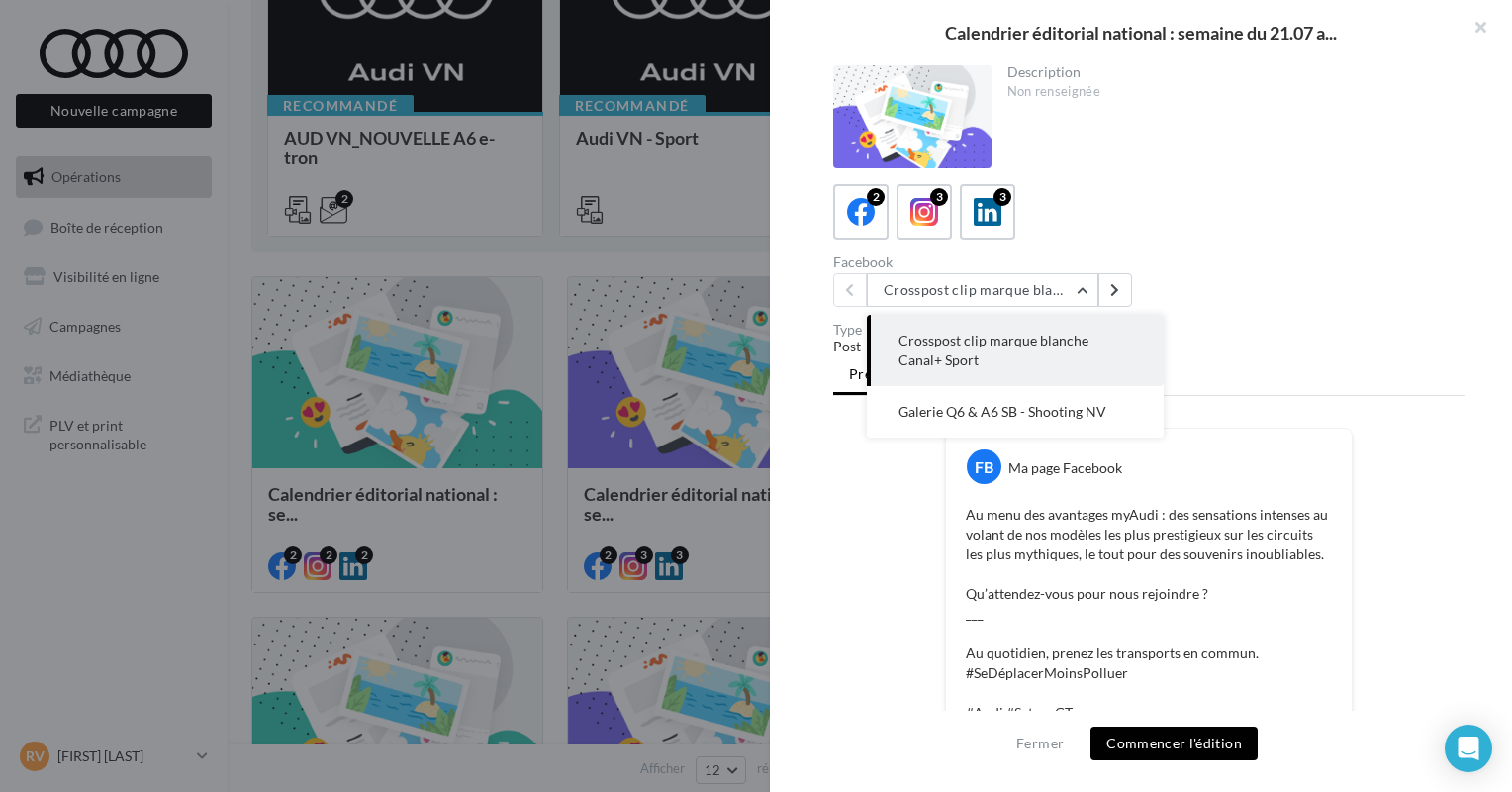click on "FB
Ma page Facebook
Au menu des avantages myAudi : des sensations intenses au volant de nos modèles les plus prestigieux sur les circuits les plus mythiques, le tout pour des souvenirs inoubliables. Qu’attendez-vous pour nous rejoindre ? ___ Au quotidien, prenez les transports en commun. #SeDéplacerMoinsPolluer⁣ #Audi #SetronGT #VorsprungDurchTechnik#LAvanceParLaTechnologie
La prévisualisation est non-contractuelle" at bounding box center [1149, 878] 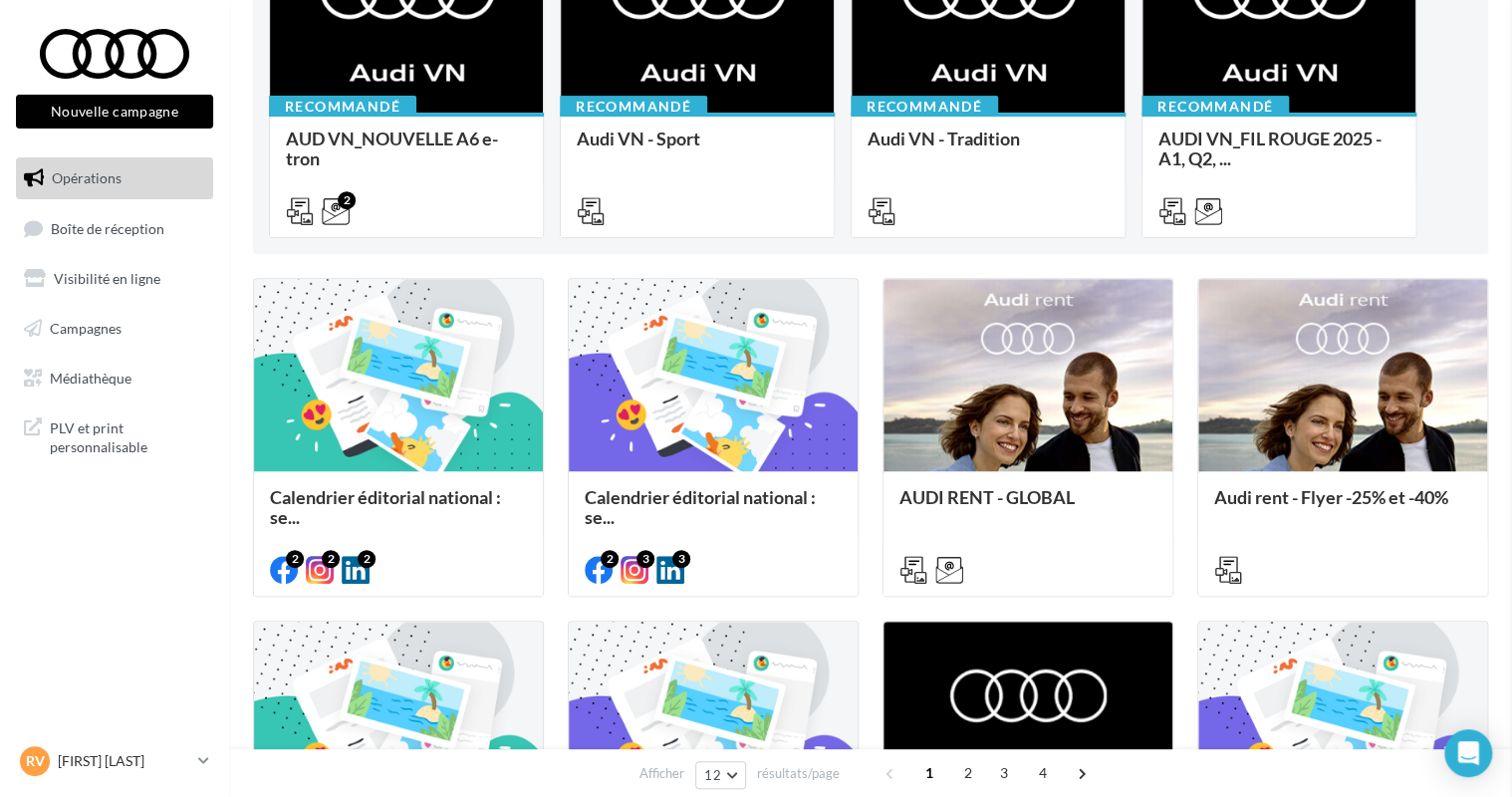 click on "Calendrier éditorial national : semaine du 21.07 a...
Description
Non renseignée
2         3         3
Facebook
Crosspost clip marque blanche Canal+ Sport
Crosspost clip marque blanche Canal+ Sport     Galerie Q6 & A6 SB - Shooting NV
Type
Post
Prévisualisation
Commentaires
(0)
FB
Ma page Facebook
Qu’attendez-vous pour nous rejoindre ? ___ Au quotidien, prenez les transports en commun. #SeDéplacerMoinsPolluer⁣" at bounding box center [871, 1362] 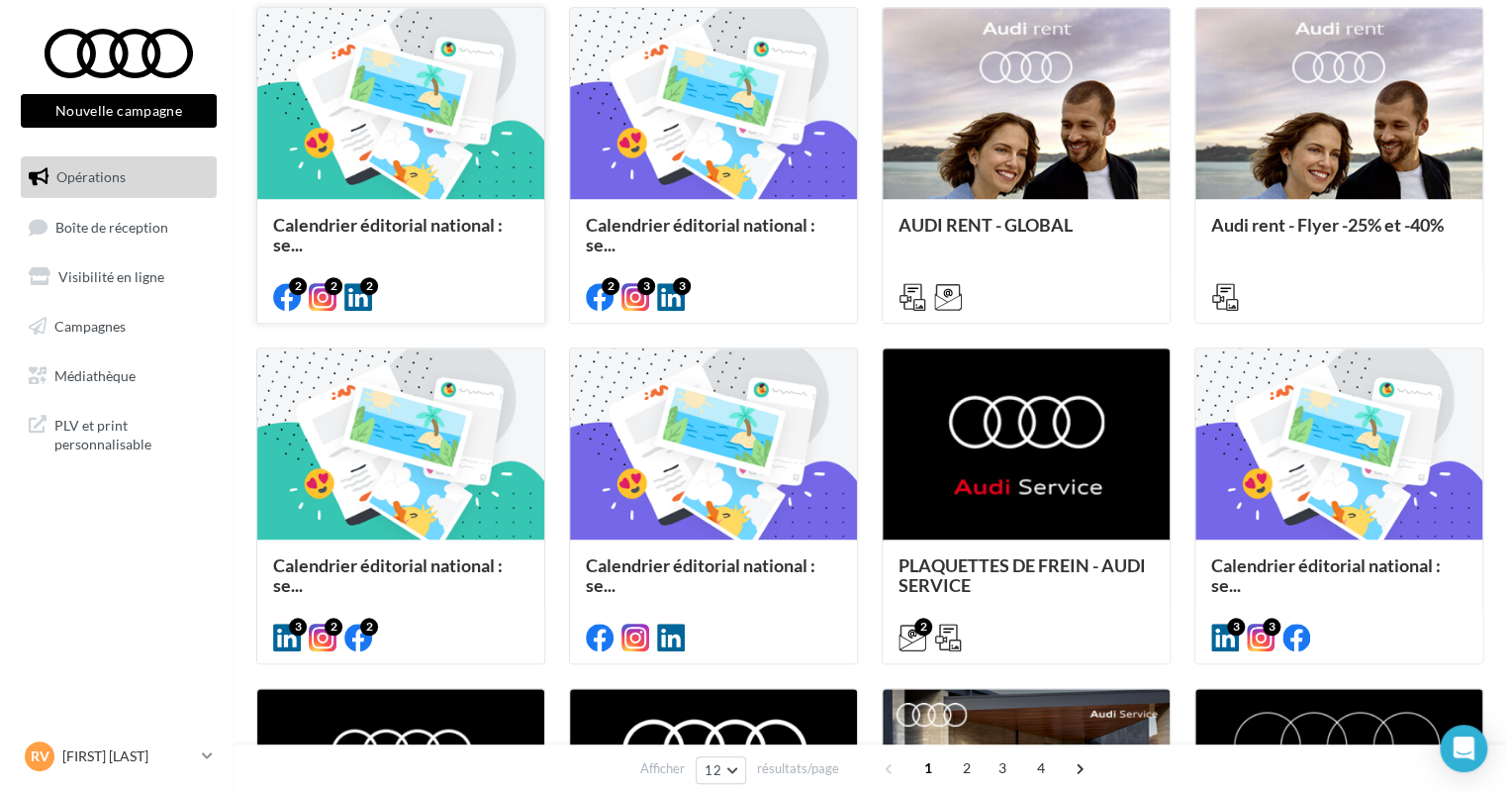 scroll, scrollTop: 693, scrollLeft: 0, axis: vertical 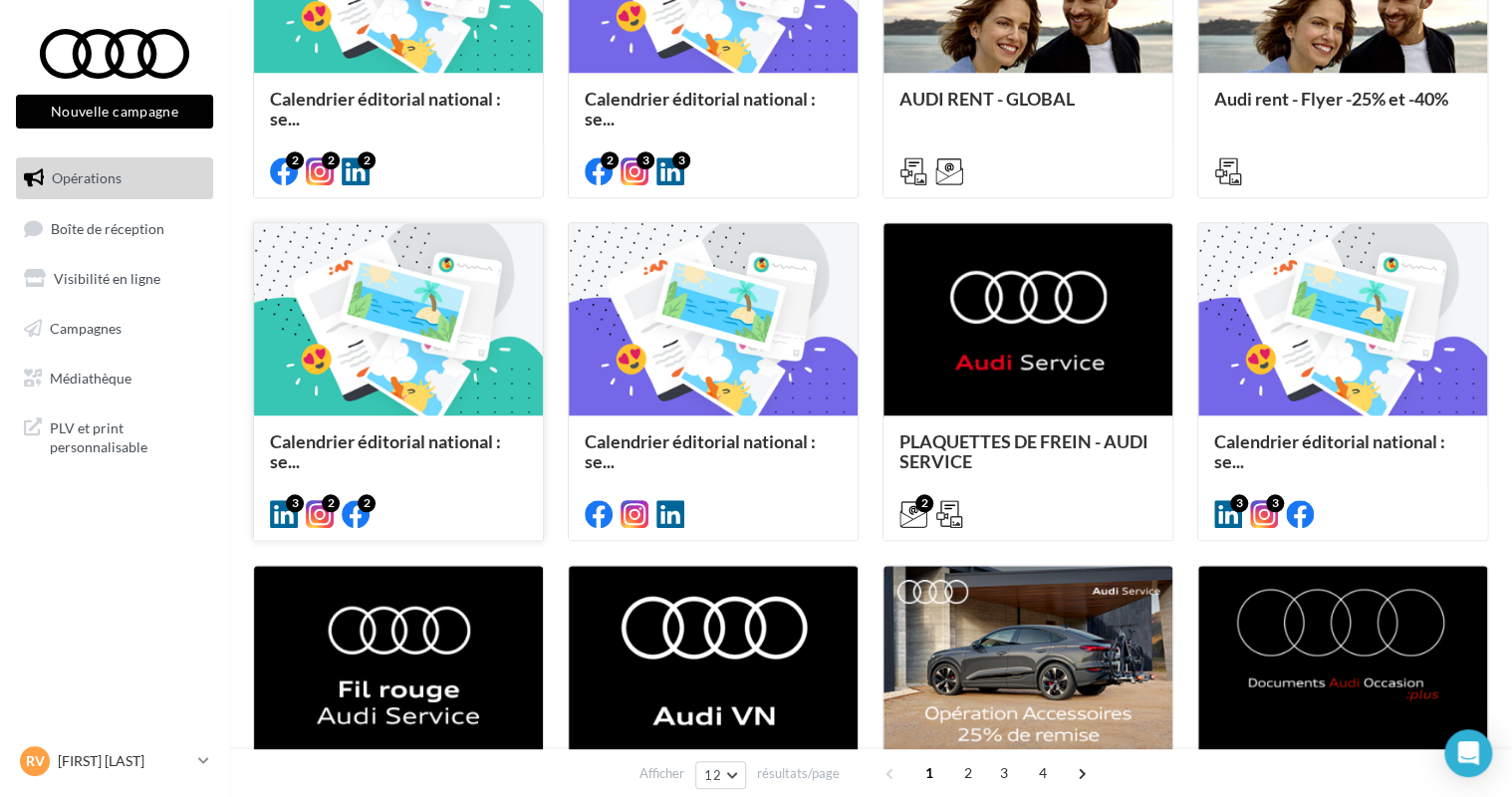 click at bounding box center [398, 320] 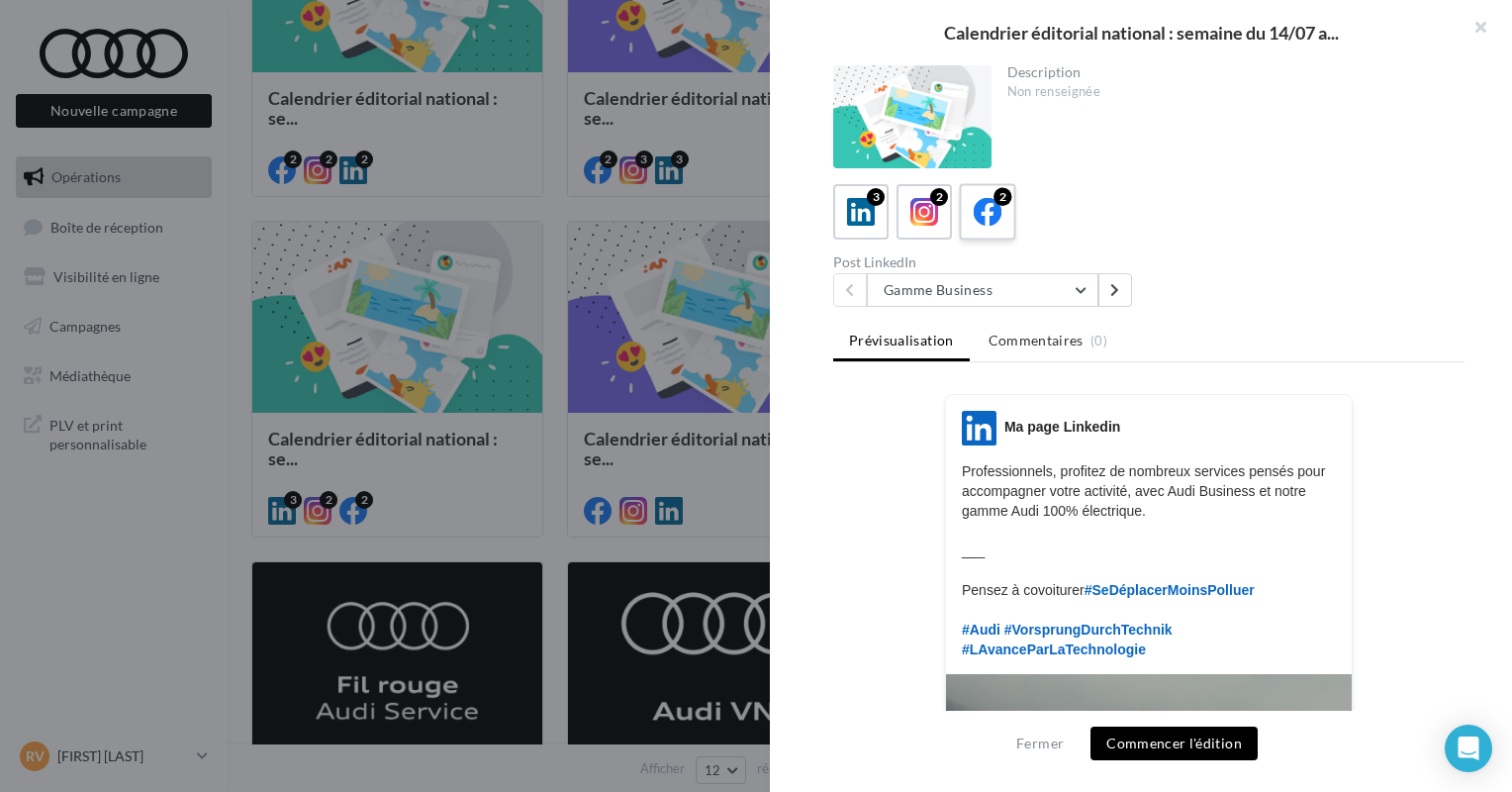 click on "2" at bounding box center (988, 212) 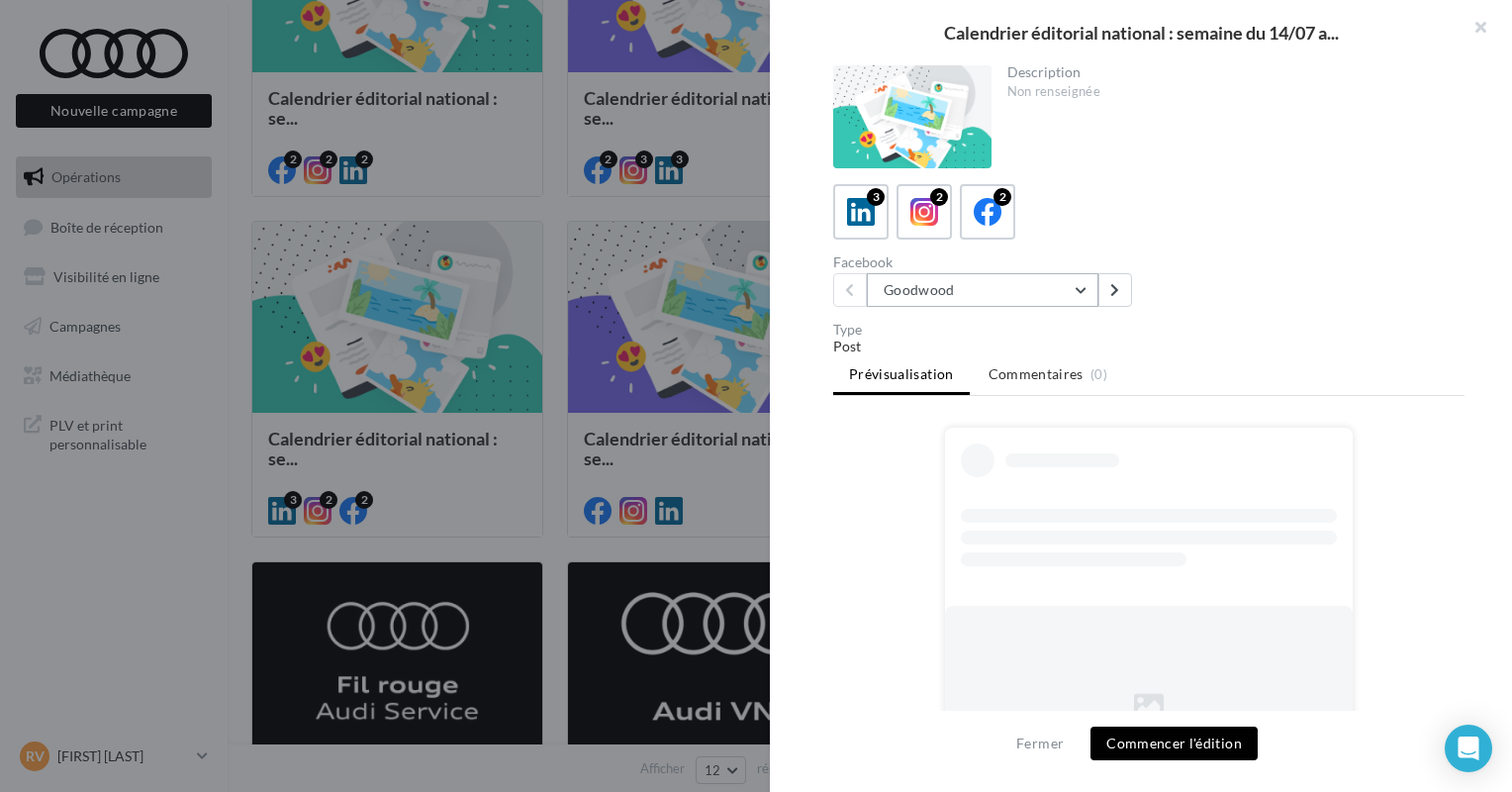 click on "Goodwood" at bounding box center (983, 290) 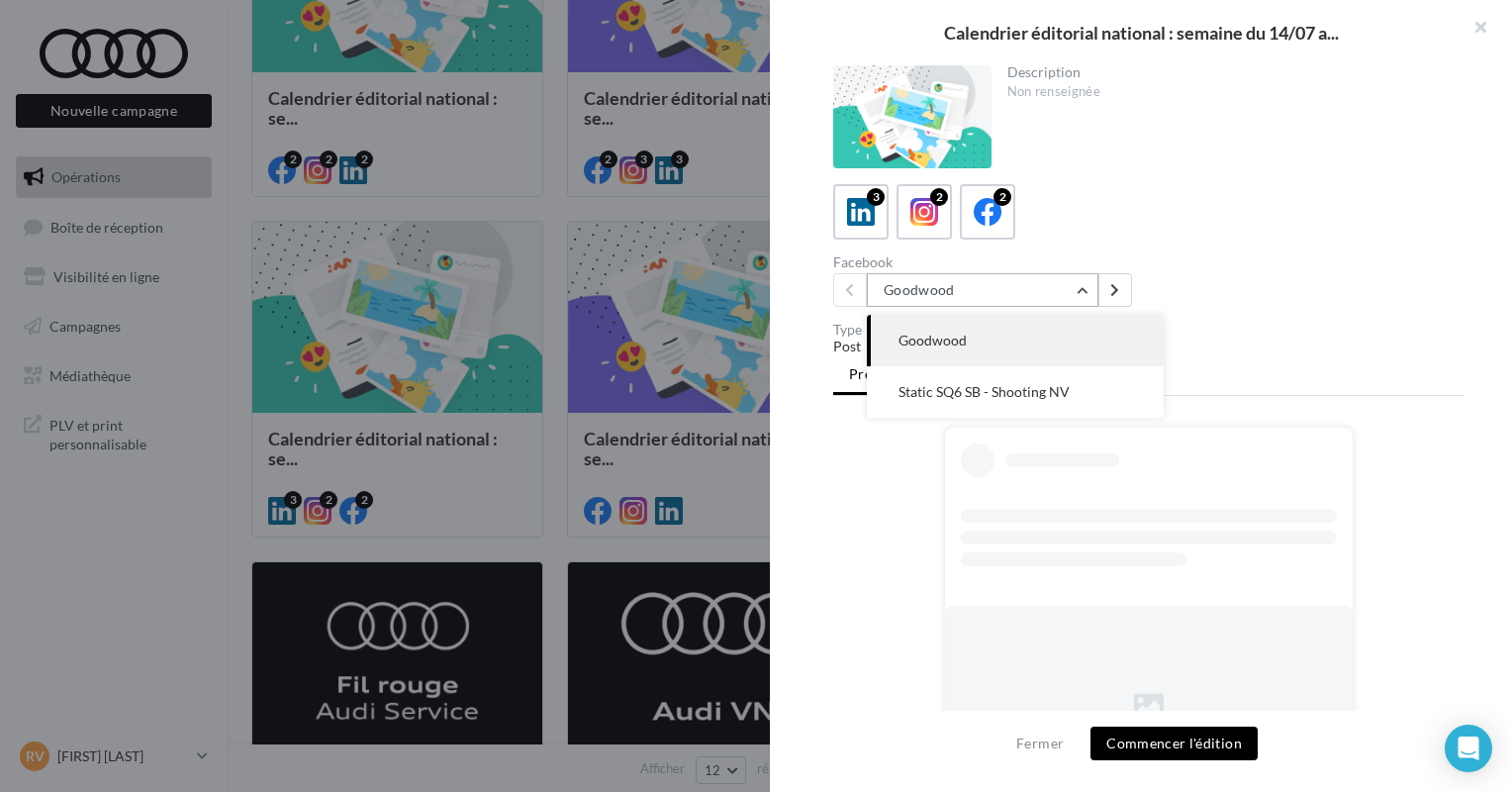 click on "Goodwood" at bounding box center (983, 290) 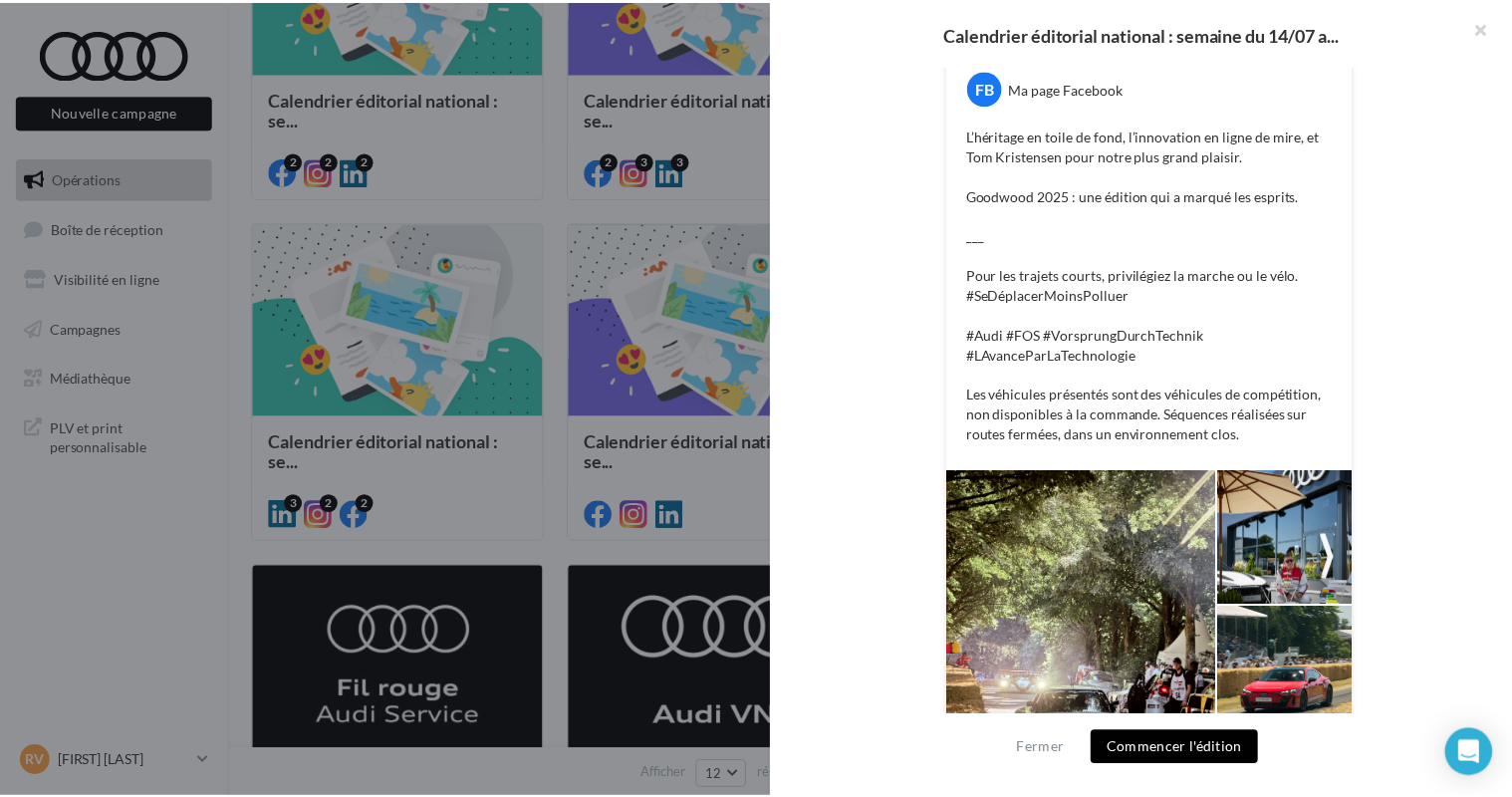 scroll, scrollTop: 553, scrollLeft: 0, axis: vertical 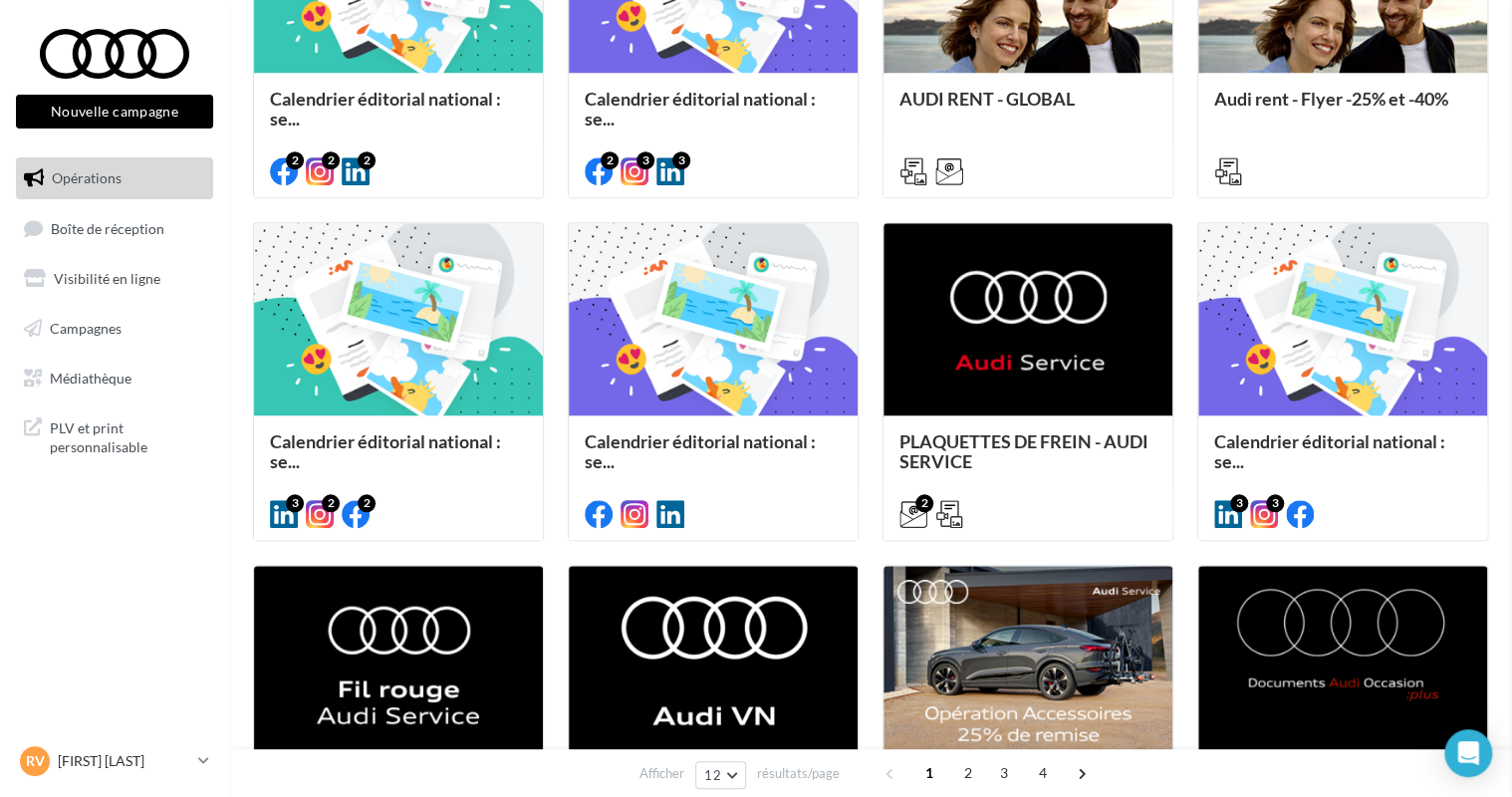 click on "Calendrier éditorial national : semaine du 14/07 a...
Description
Non renseignée
3         2         2
Facebook
Goodwood
Goodwood     Static SQ6 SB - Shooting NV
Type
Post
Prévisualisation
Commentaires
(0)
FB
Ma page Facebook
L’héritage en toile de fond, l’innovation en ligne de mire, et Tom Kristensen pour notre plus grand plaisir. Goodwood 2025 : une édition qui a marqué les esprits. ___ #Audi #FOS #VorsprungDurchTechnik #LAvanceParLaTechnologie +6" at bounding box center (871, 963) 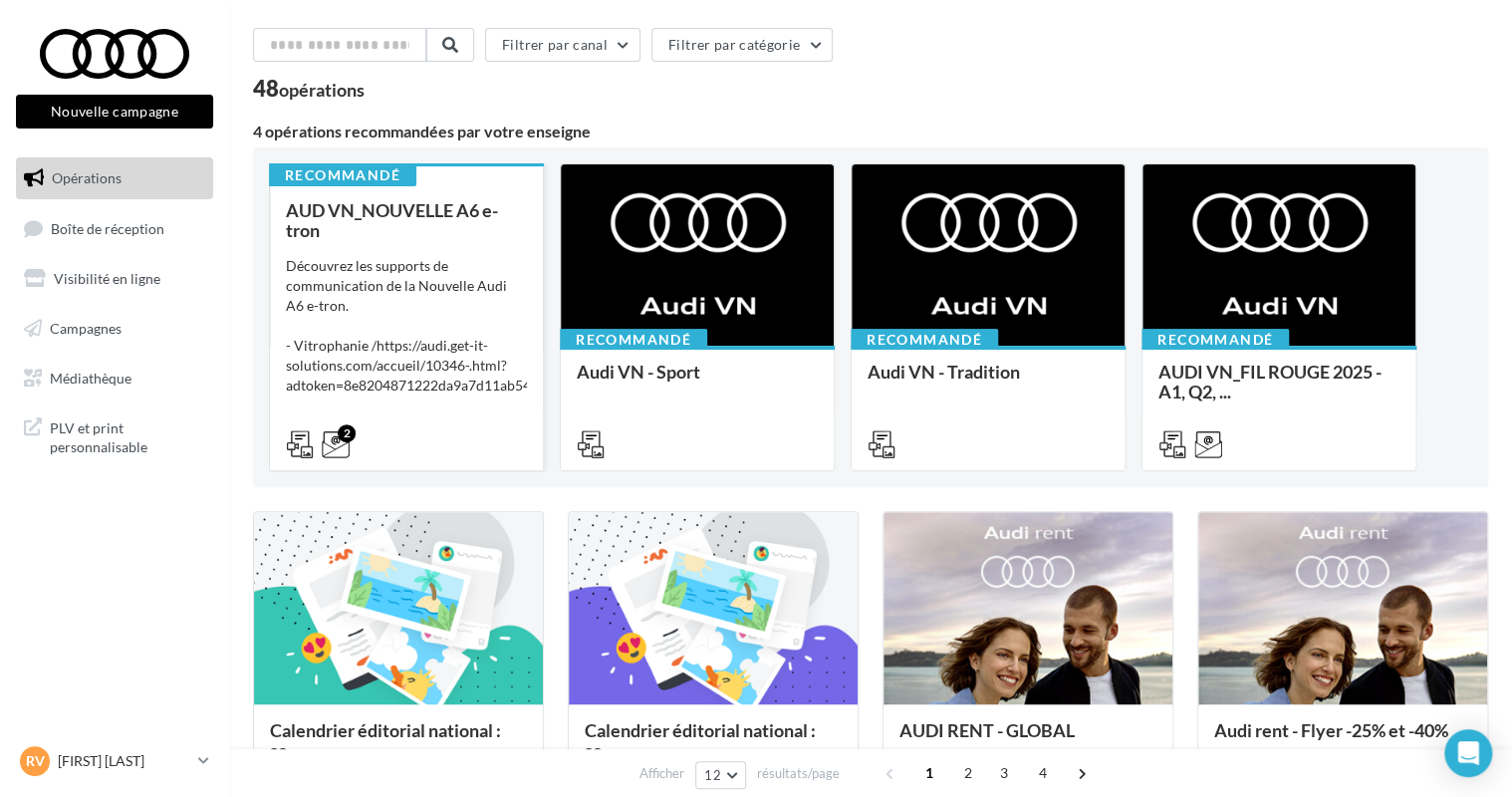 scroll, scrollTop: 100, scrollLeft: 0, axis: vertical 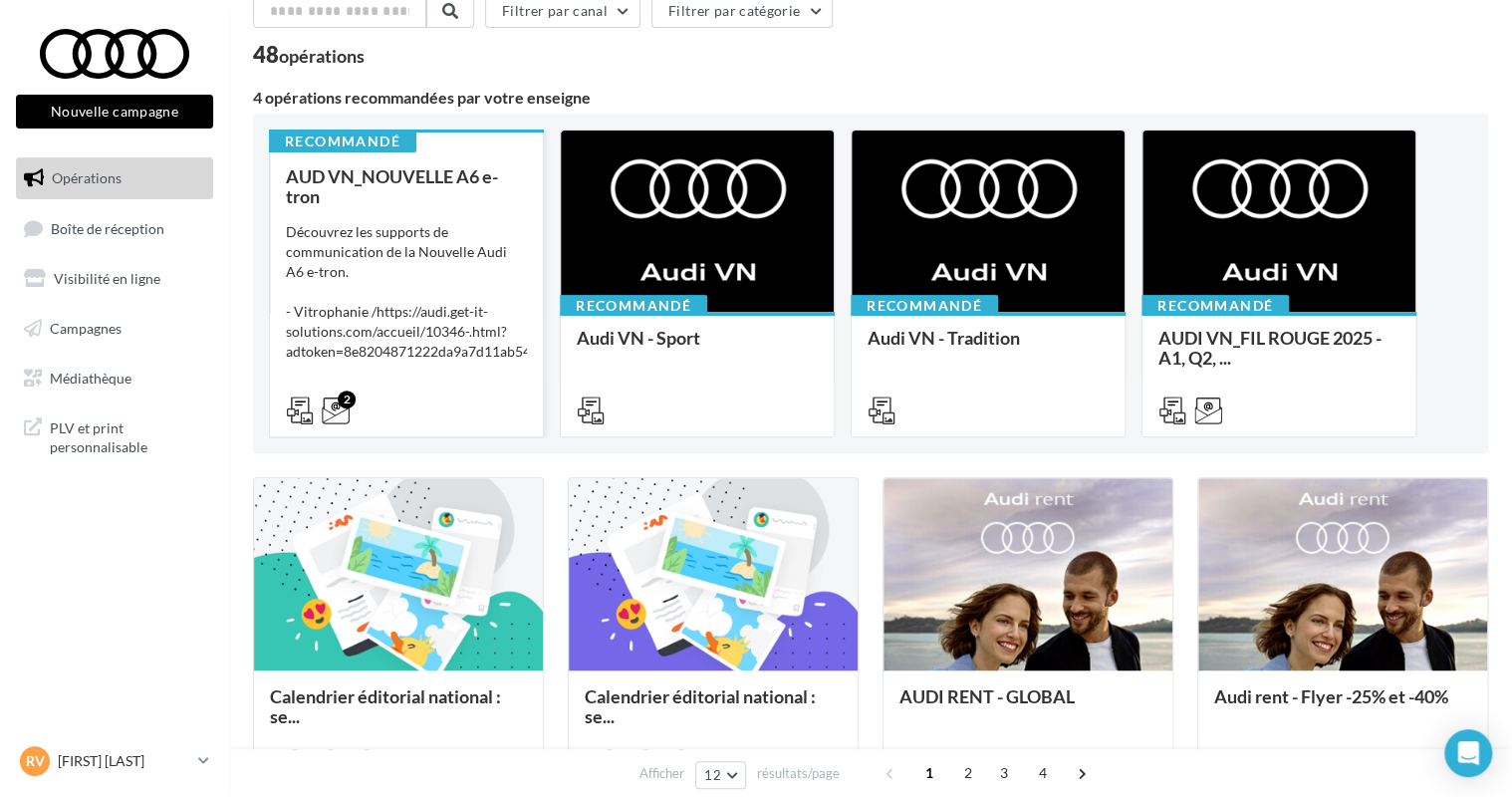click on "Découvrez les supports de communication de la Nouvelle Audi A6 e-tron.
- Vitrophanie /  https://audi.get-it-solutions.com/accueil/10346-.html?adtoken=8e8204871222da9a7d11ab54239f30c3&ad=products&id_employee=51&preview=1
- Pres..." at bounding box center (406, 312) 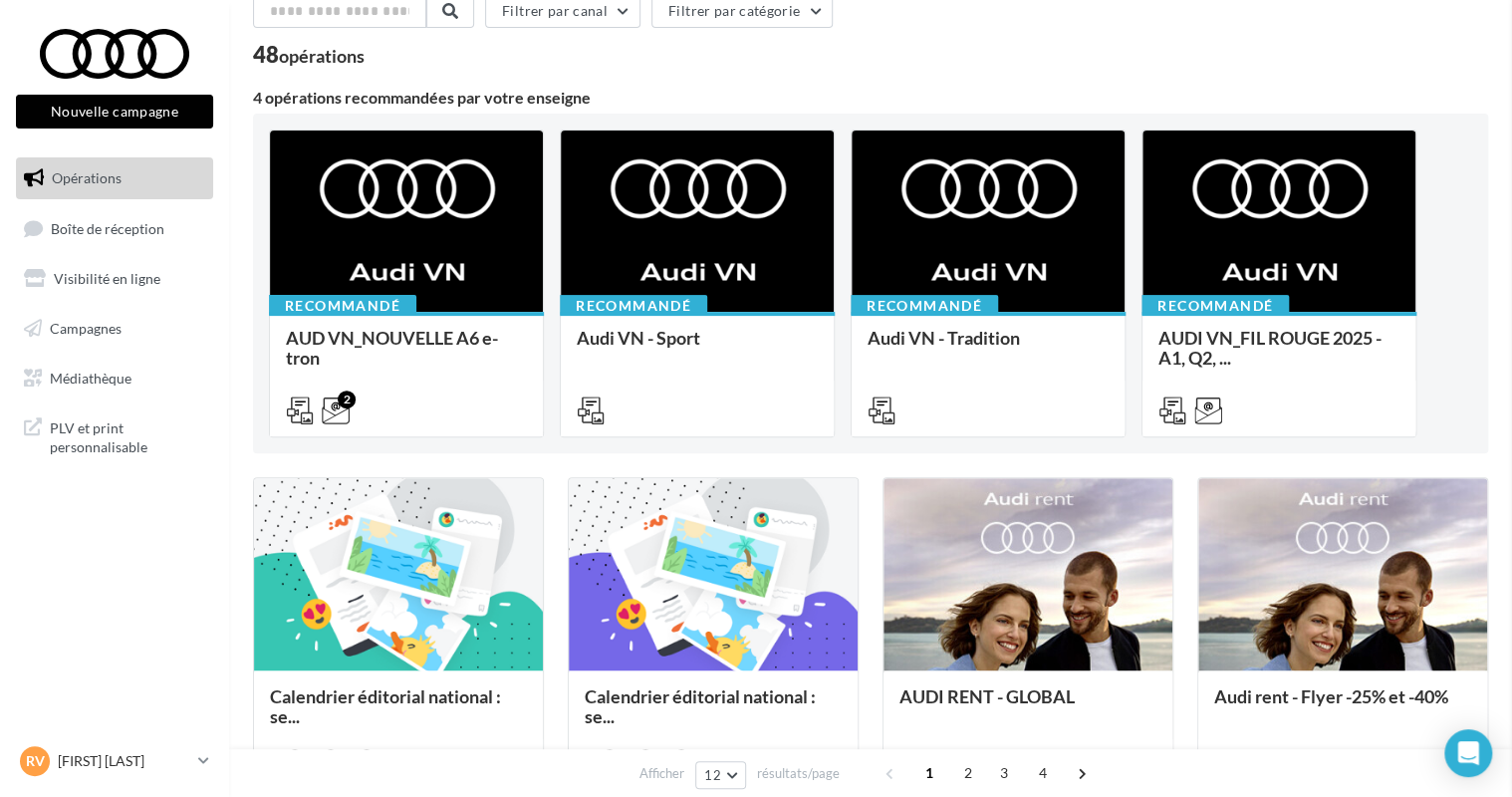 click on "AUD VN_NOUVELLE A6 e-tron
Description
Découvrez les supports de communication de la Nouvelle Audi A6 e-tron.
- Vitrophanie /  https://audi.get-it-solutions.com/accueil/10346-.html?adtoken=8e8204871222da9a7d11ab54239f30c3&ad=products&id_employee=51&preview=1
- Presse simple page :  https://audi.get-it-solutions.com/accueil/10410-.html?adtoken=8e8204871222da9a7d11ab54239f30c3&ad=products&id_employee=51&preview=1
- Email produit
- Email invitation
- SOME (Post link + Carrousel)
- Bannières HTML : 300x600 + 300x250 + 728x90 + 1000x200 + 480x320                     2
Document
Documents liés à la campagne
Prévisualisation
16 documents disponibles
VN_B2C_A6_e-tron_SOME_CARROUSEL_10...
Format: zip" at bounding box center [871, 1561] 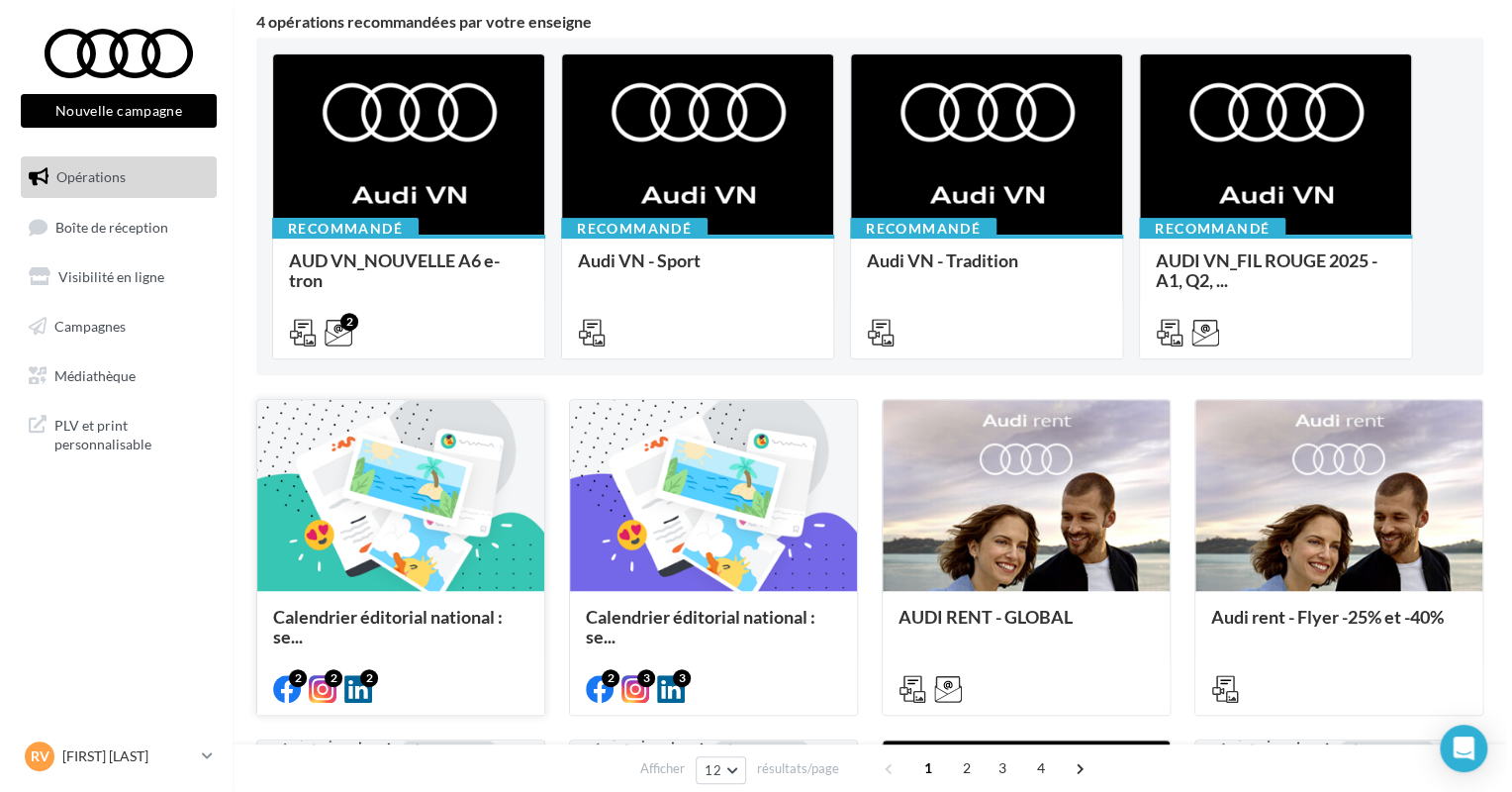 scroll, scrollTop: 297, scrollLeft: 0, axis: vertical 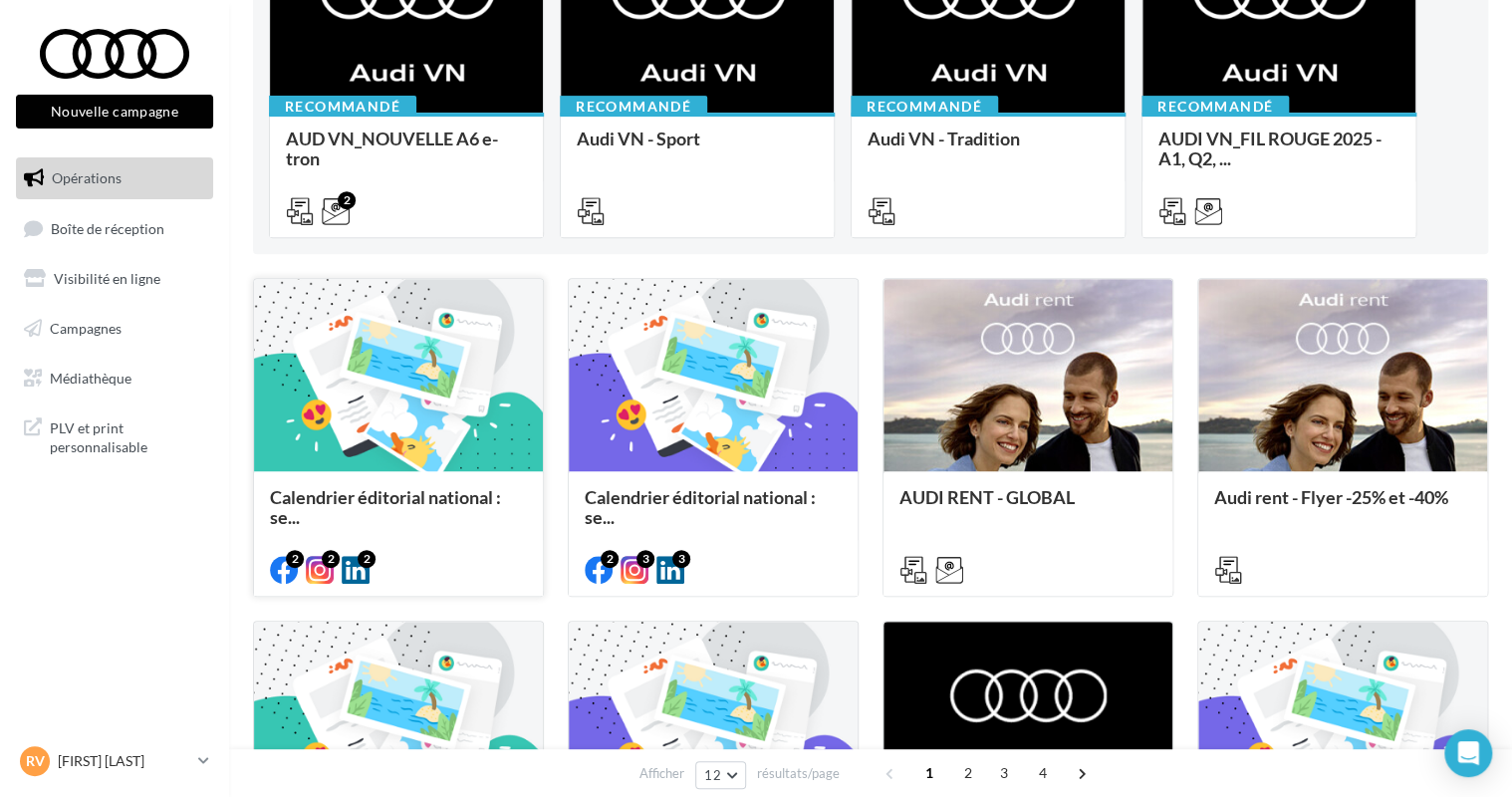 click at bounding box center (398, 376) 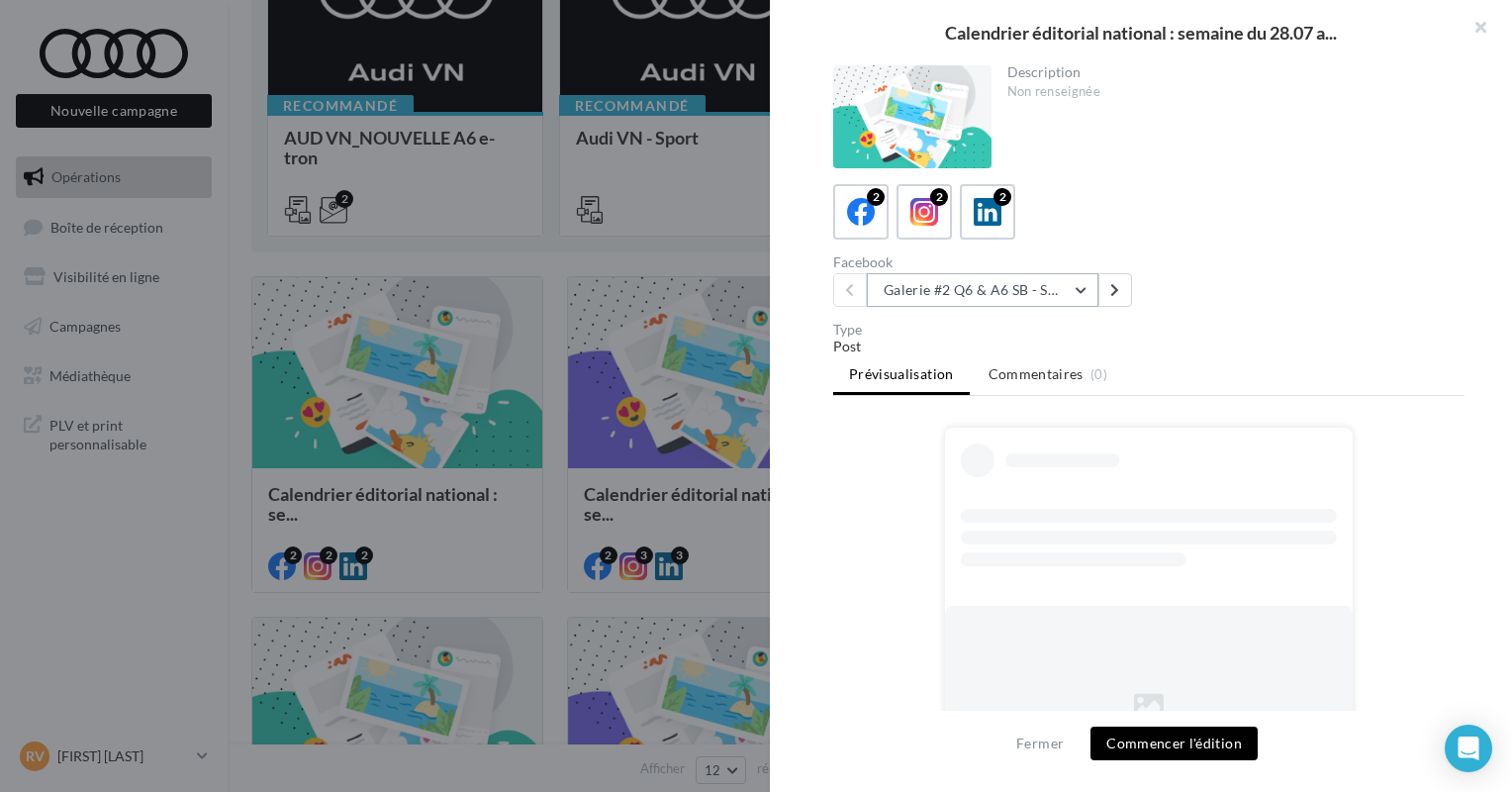 click on "Galerie #2 Q6 & A6 SB - Shooting NV" at bounding box center (983, 290) 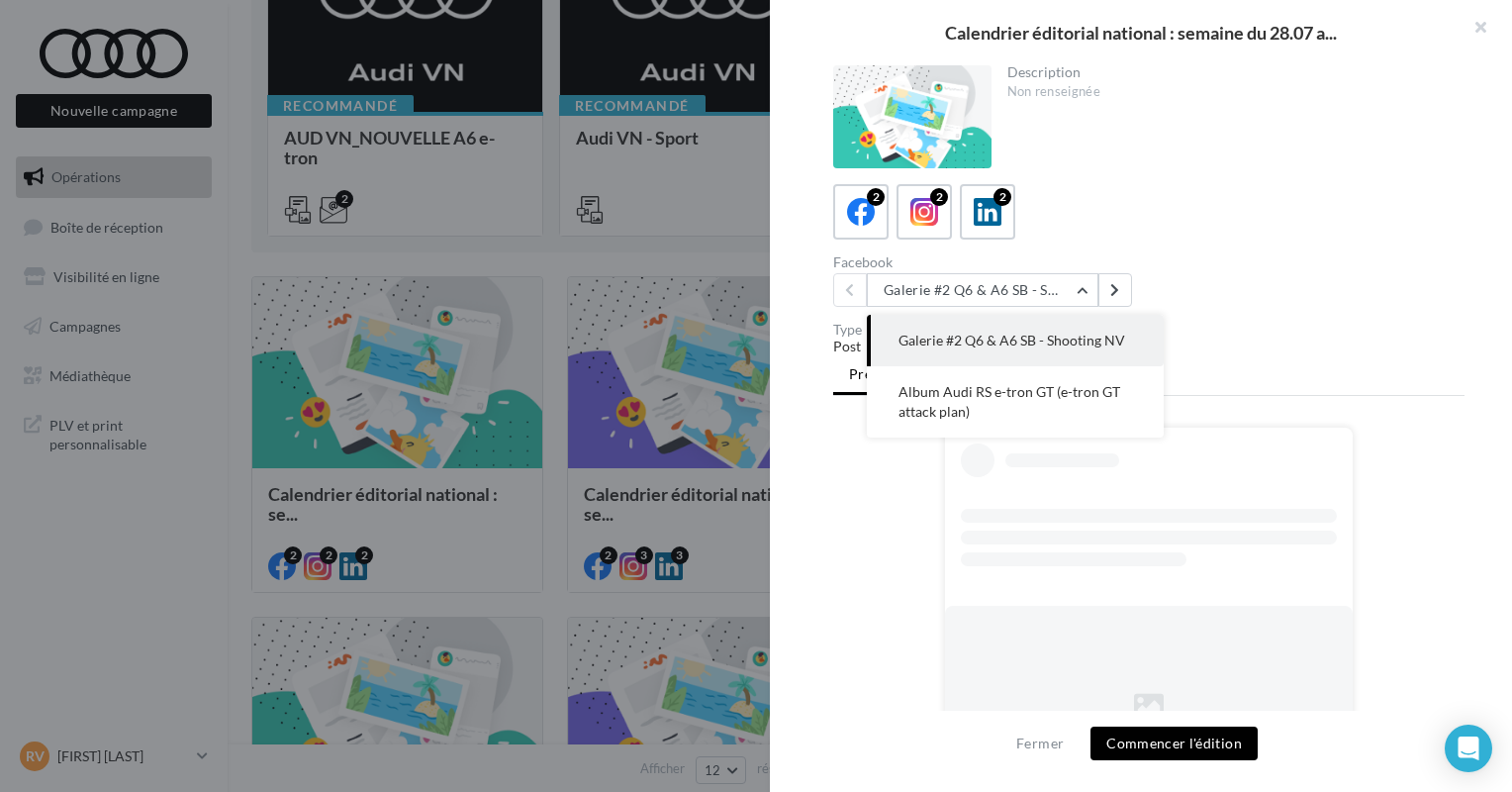 click on "Facebook
Galerie #2 Q6 & A6 SB - Shooting NV
Galerie #2 Q6 & A6 SB - Shooting NV     Album Audi RS e-tron GT (e-tron GT attack plan)" at bounding box center [1157, 281] 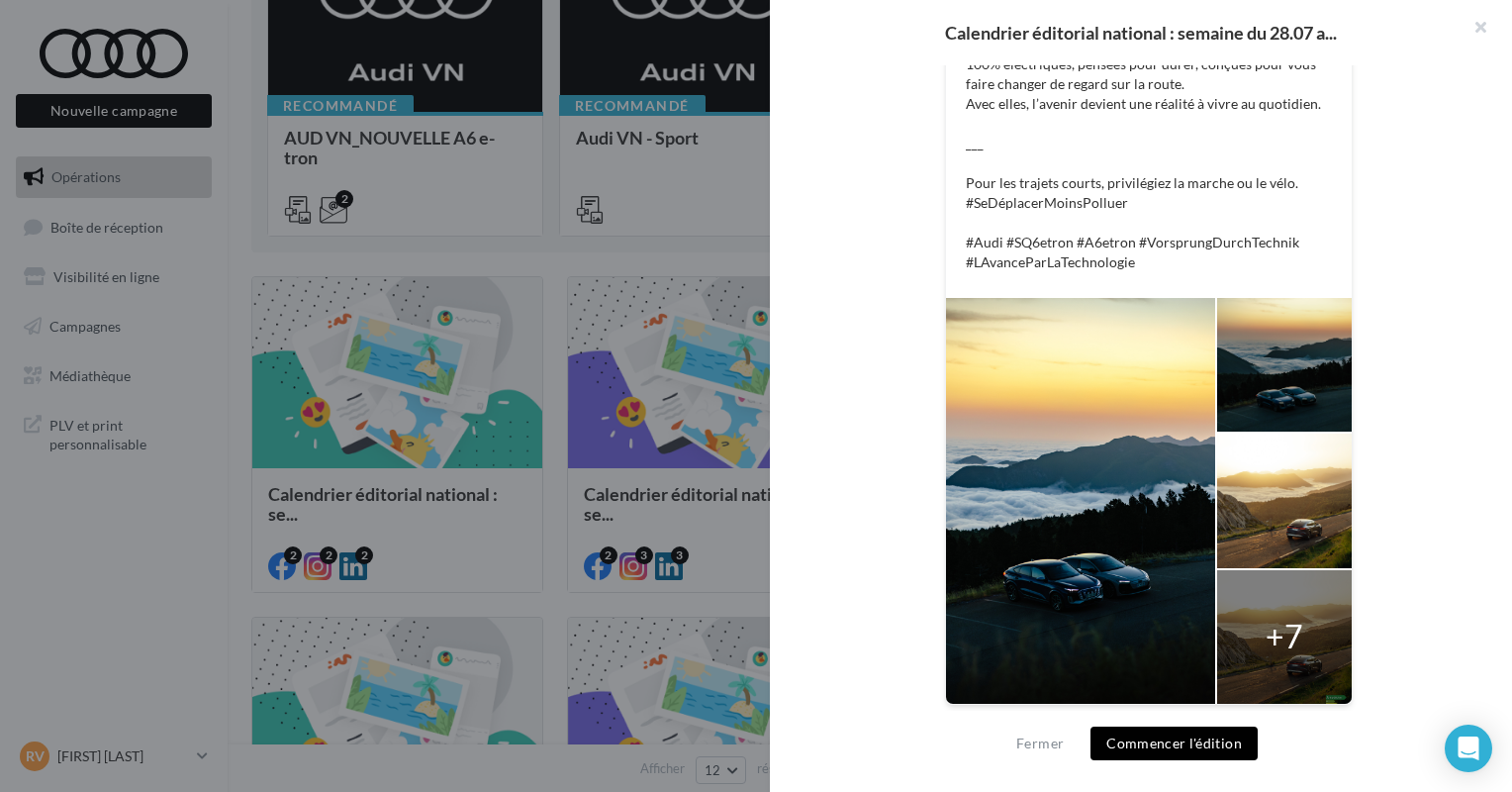 scroll, scrollTop: 0, scrollLeft: 0, axis: both 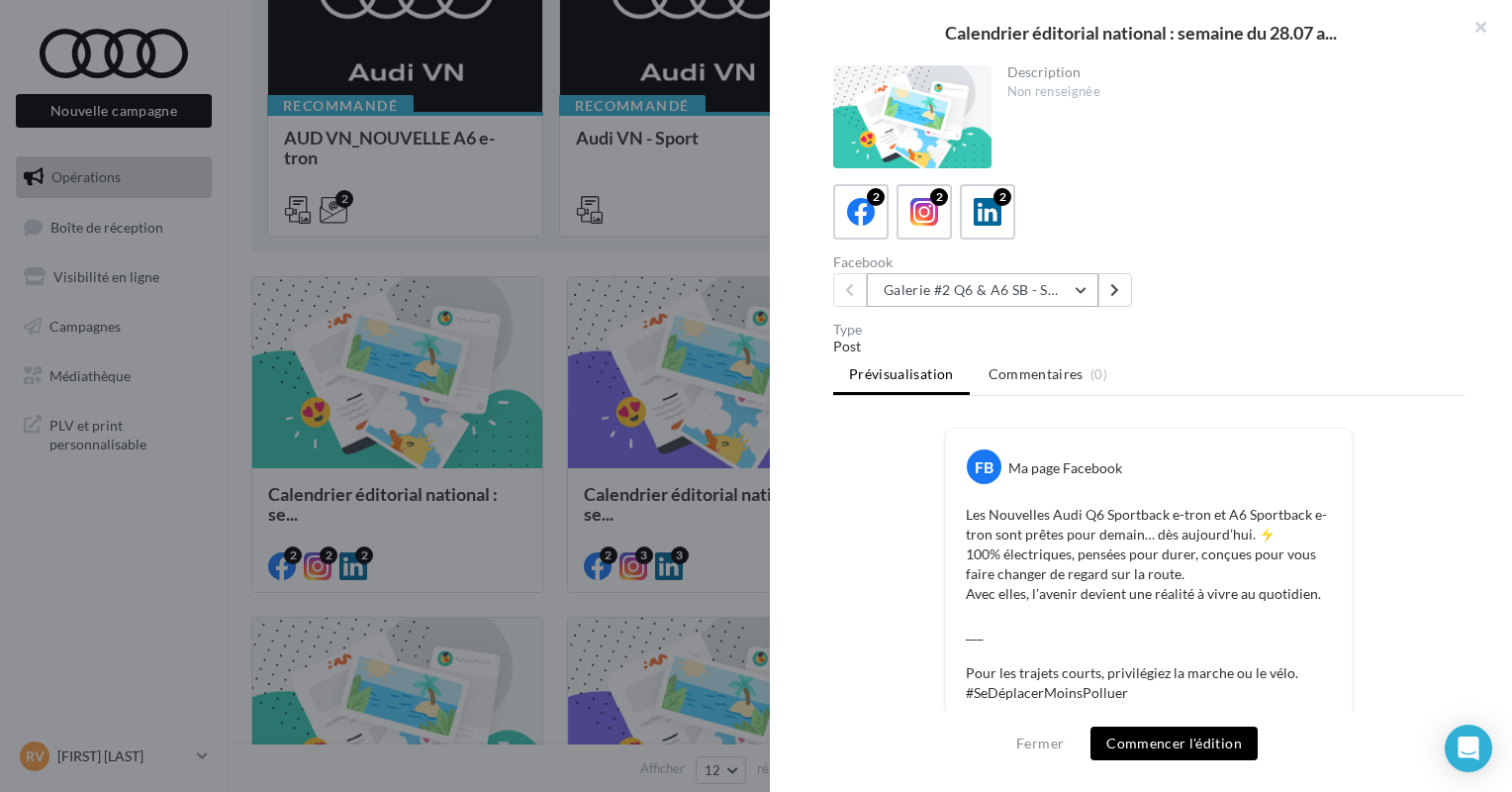 click on "Galerie #2 Q6 & A6 SB - Shooting NV" at bounding box center [983, 290] 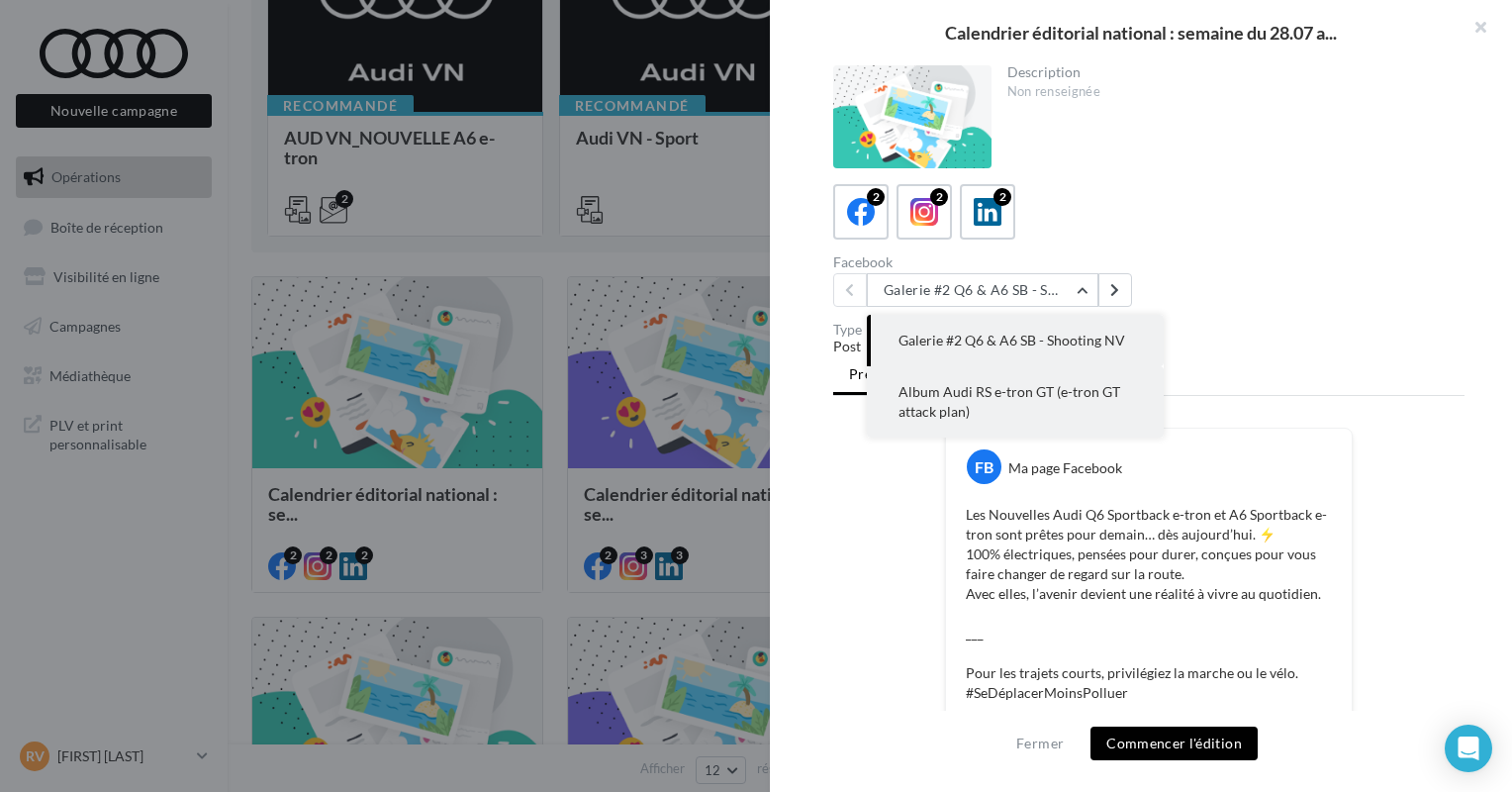 click on "Album Audi RS e-tron GT (e-tron GT attack plan)" at bounding box center (1009, 401) 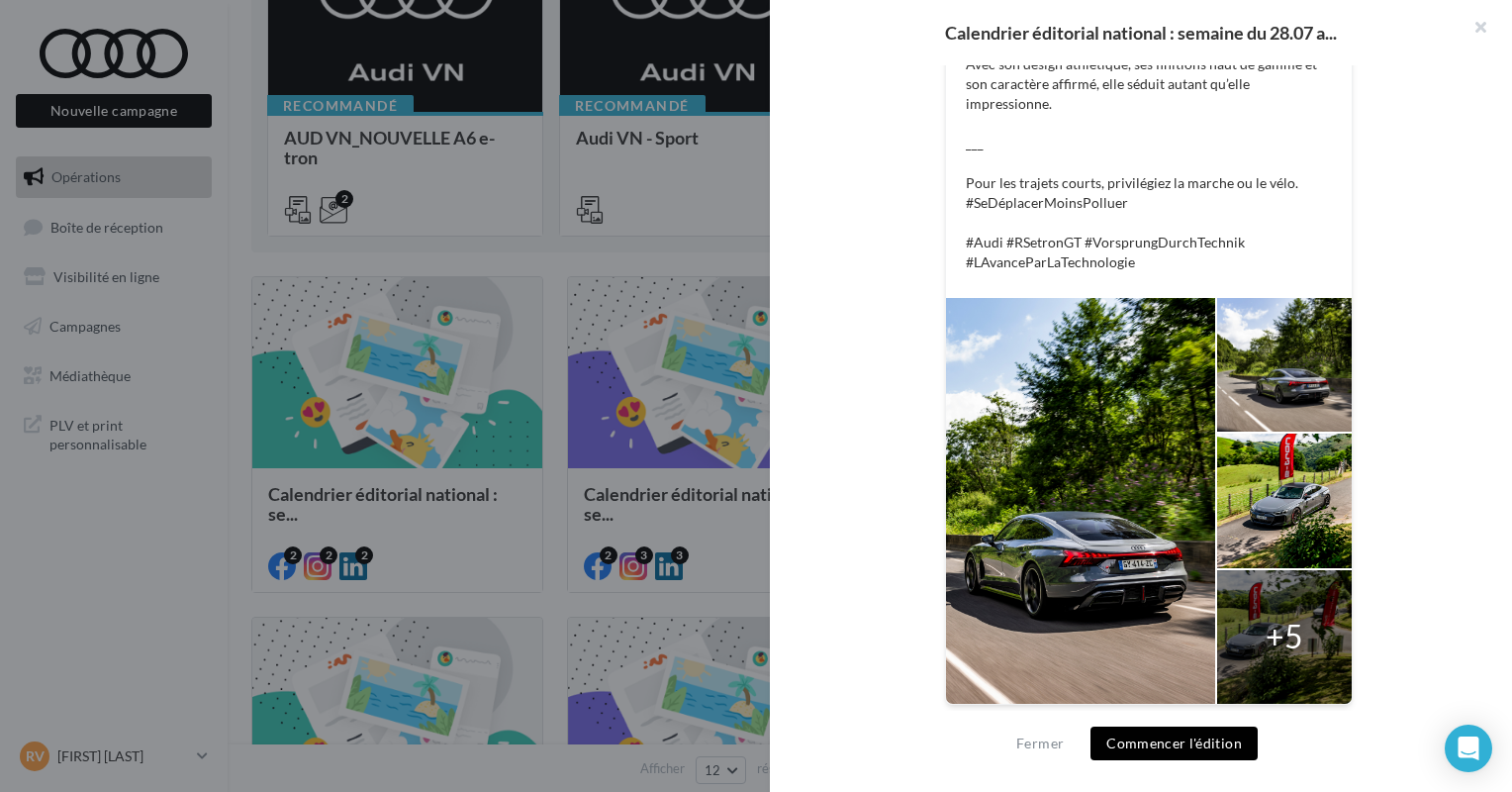 scroll, scrollTop: 74, scrollLeft: 0, axis: vertical 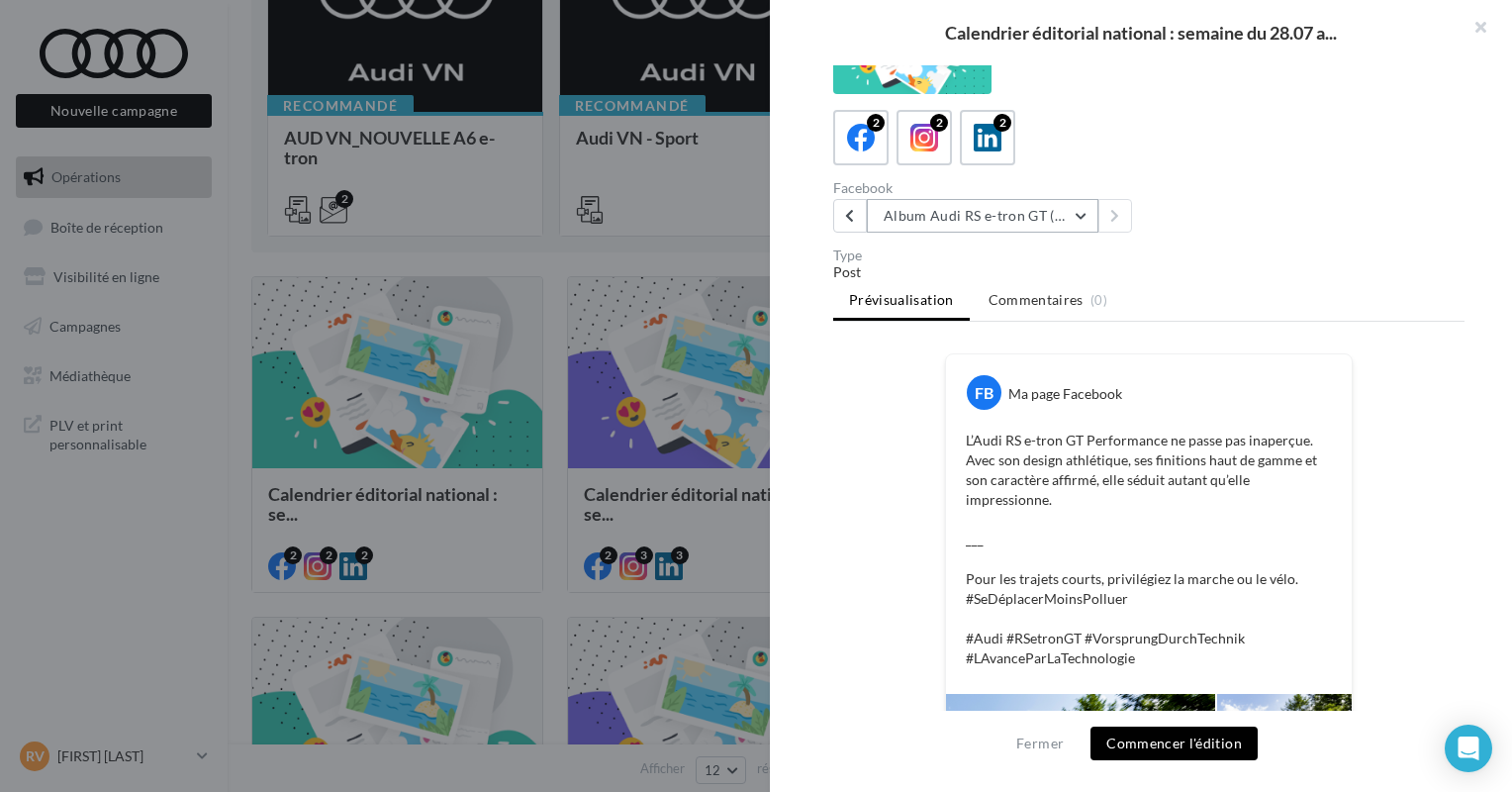 click on "Album Audi RS e-tron GT (e-tron GT attack plan)" at bounding box center [983, 216] 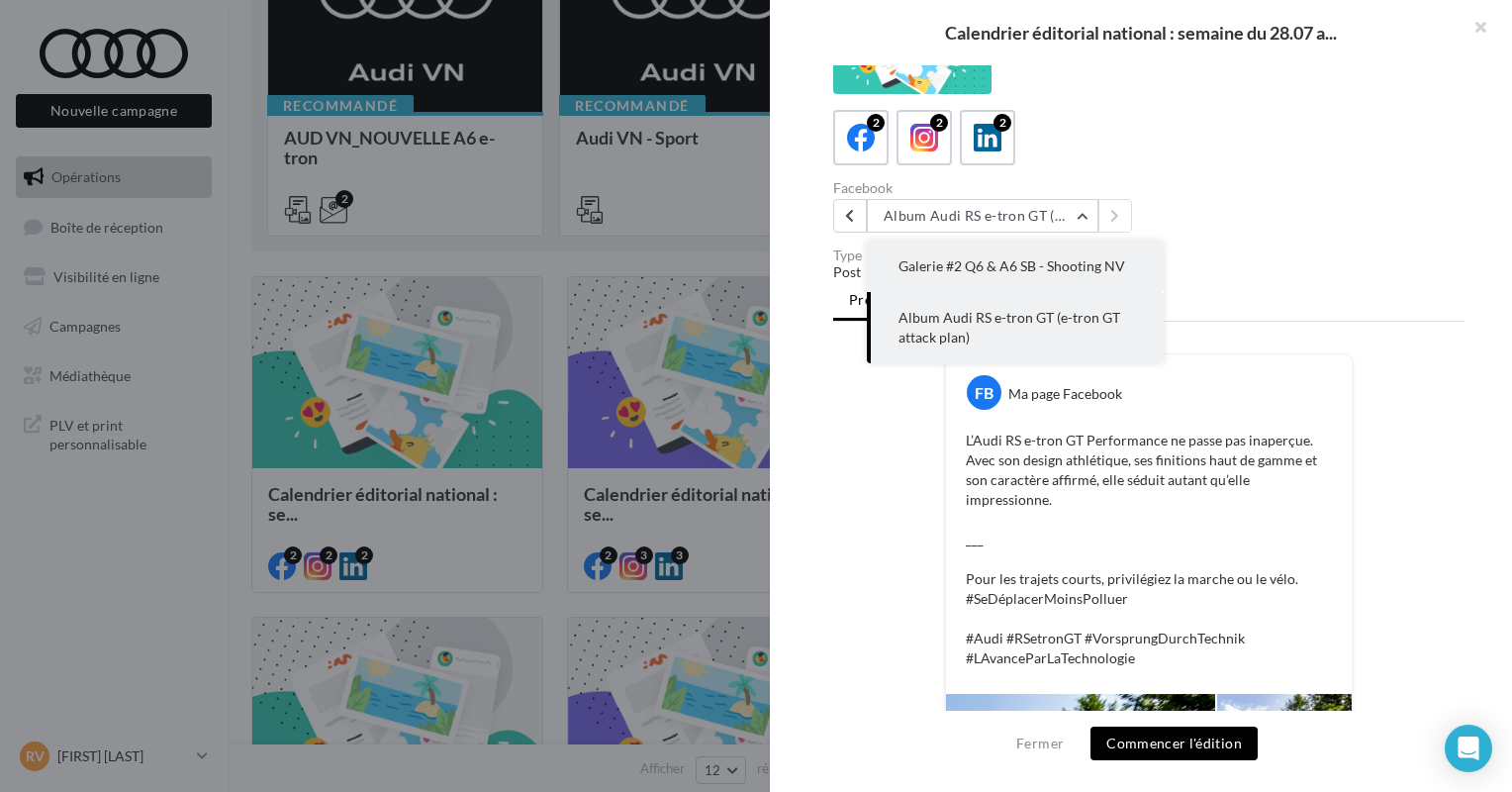 click on "Galerie #2 Q6 & A6 SB - Shooting NV" at bounding box center (1015, 266) 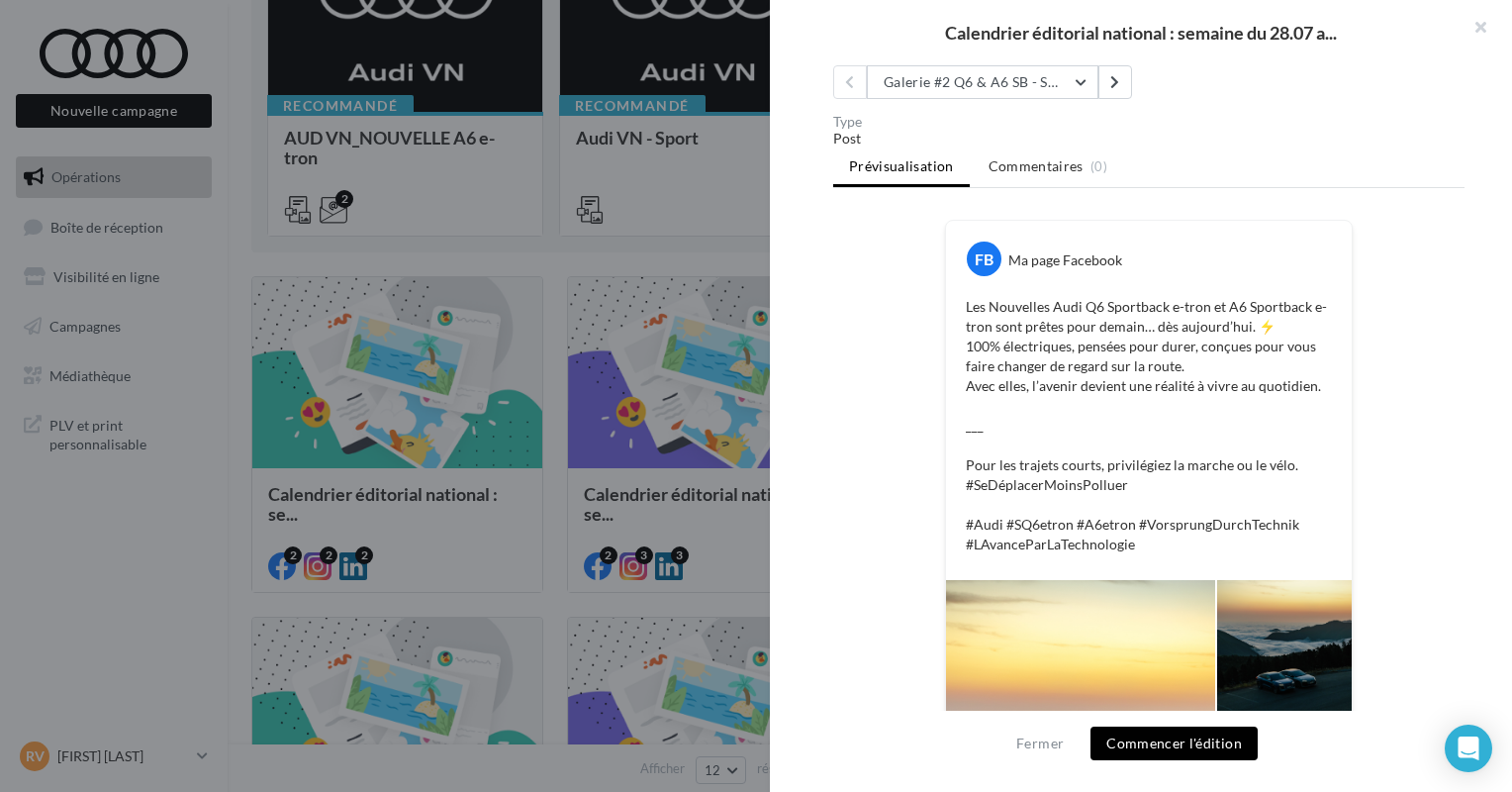 scroll, scrollTop: 371, scrollLeft: 0, axis: vertical 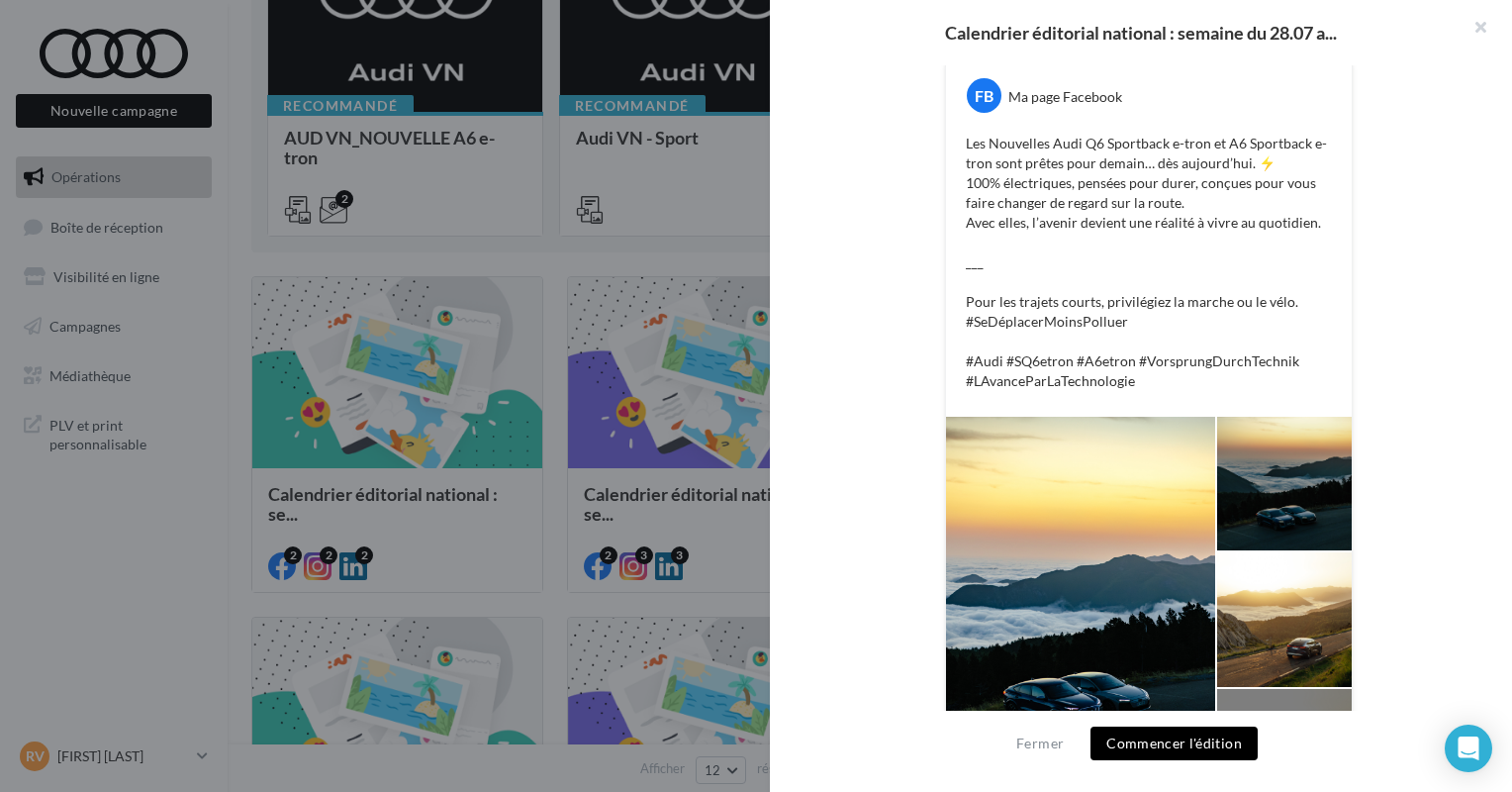 click on "Commencer l'édition" at bounding box center (1174, 743) 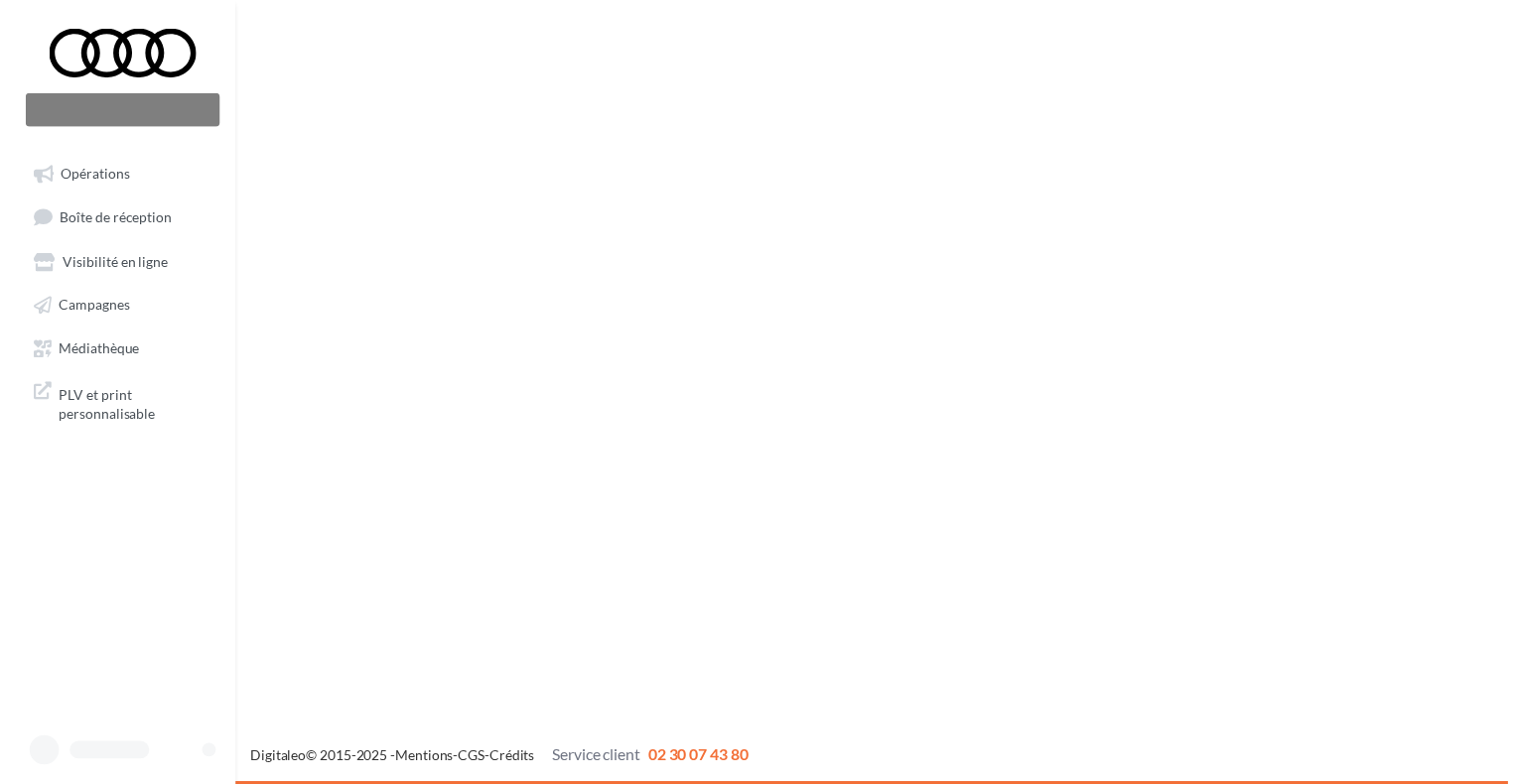 scroll, scrollTop: 0, scrollLeft: 0, axis: both 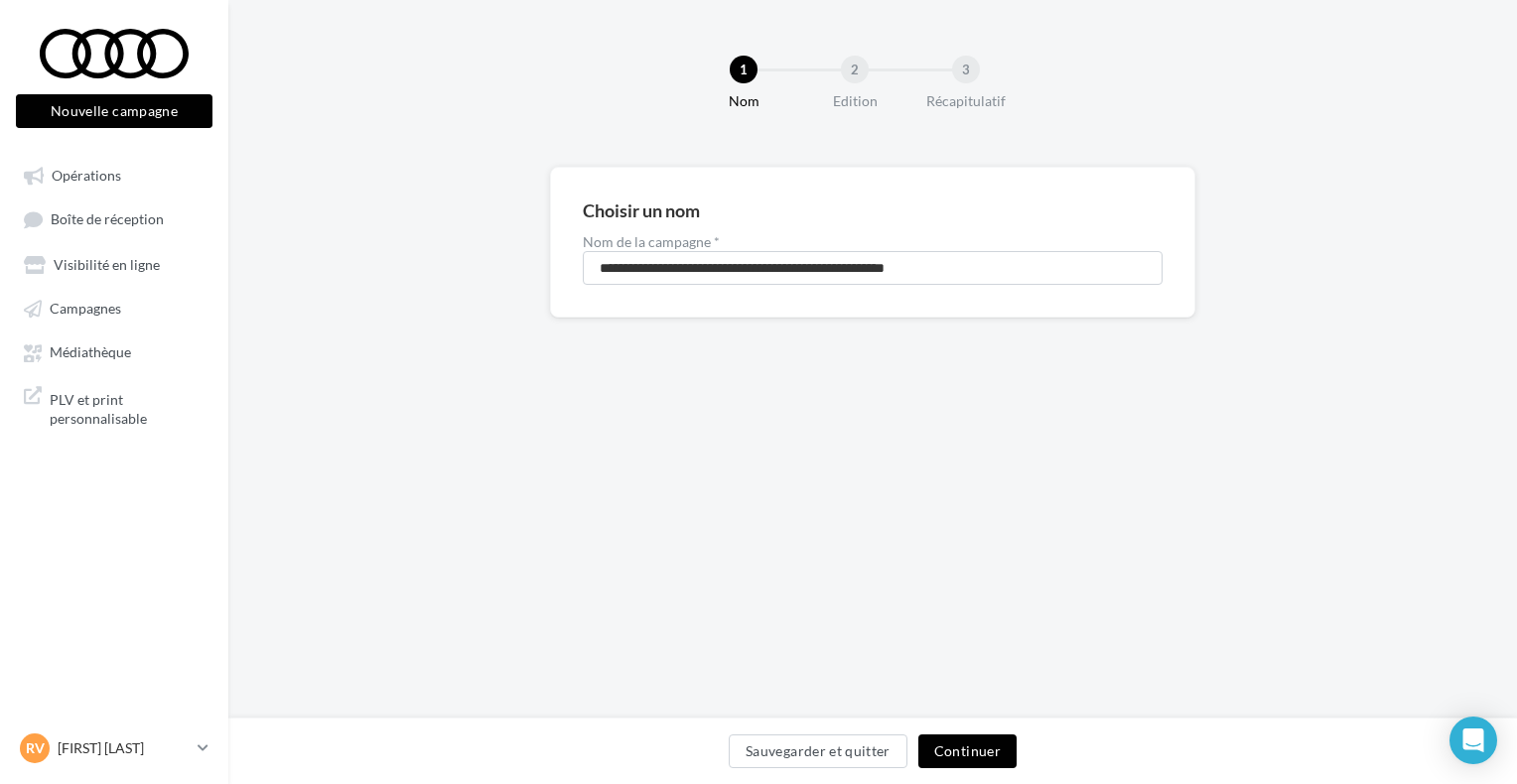 click on "PLV et print personnalisable" at bounding box center [114, 407] 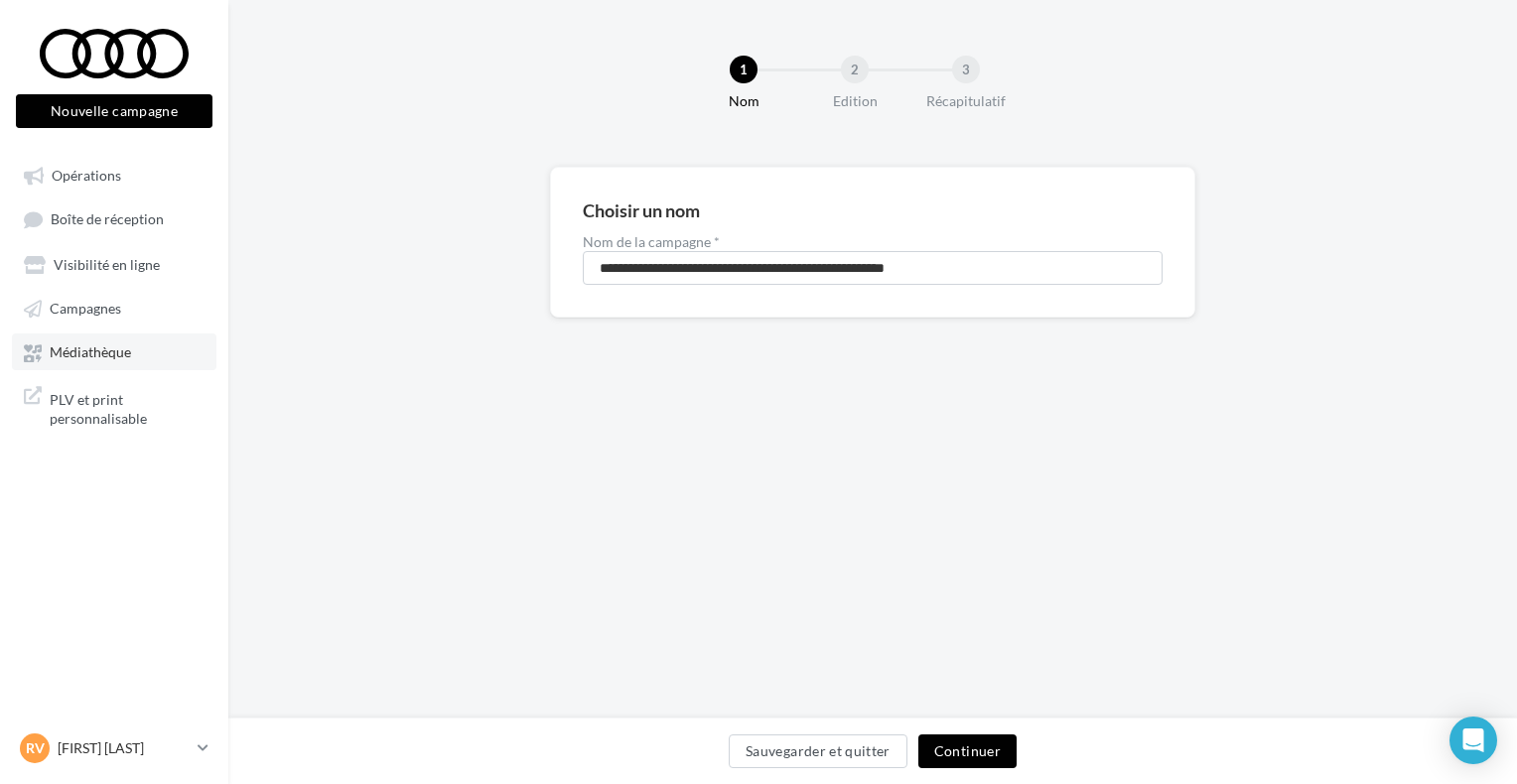 click on "Médiathèque" at bounding box center [114, 351] 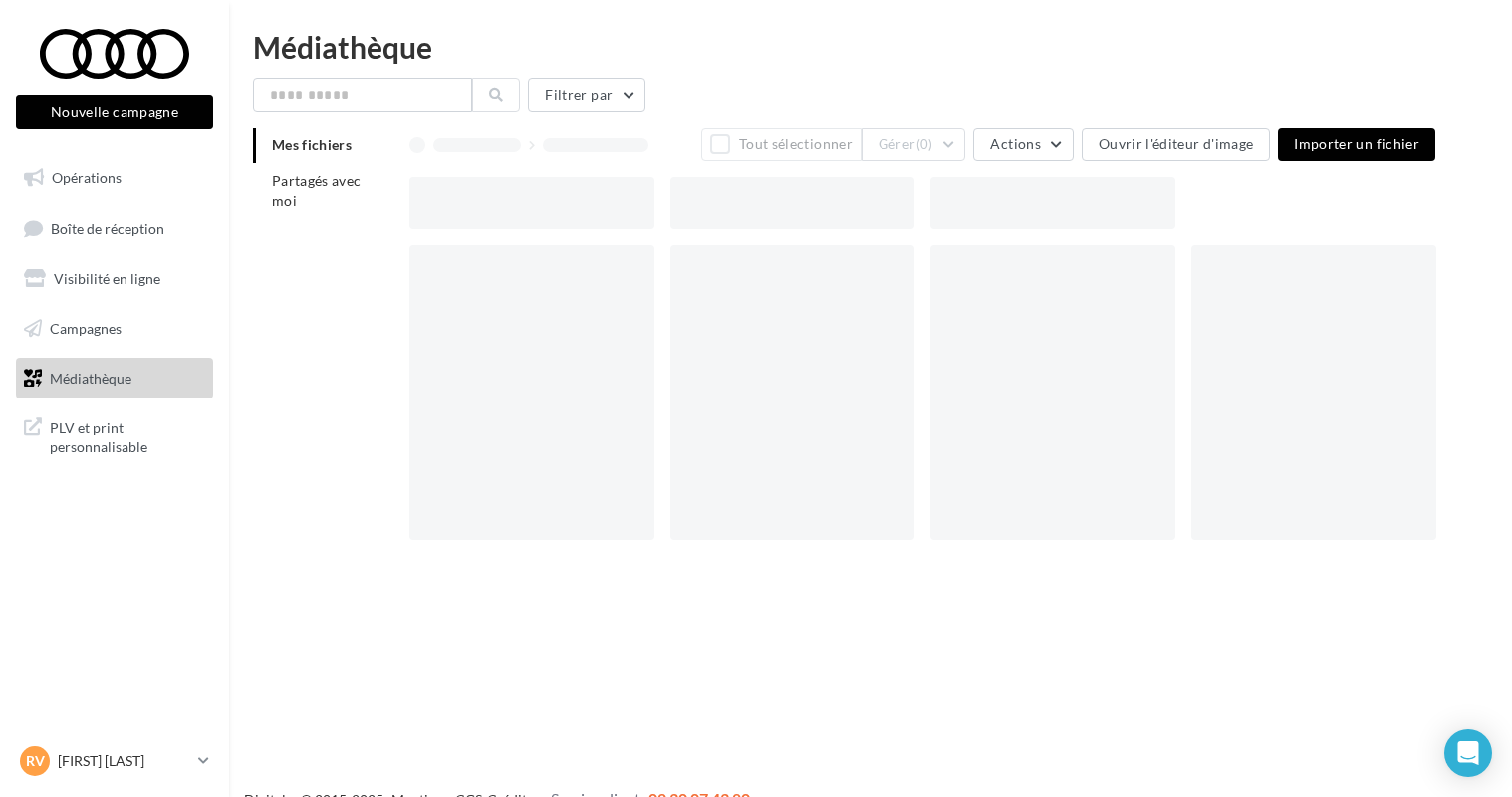 scroll, scrollTop: 0, scrollLeft: 0, axis: both 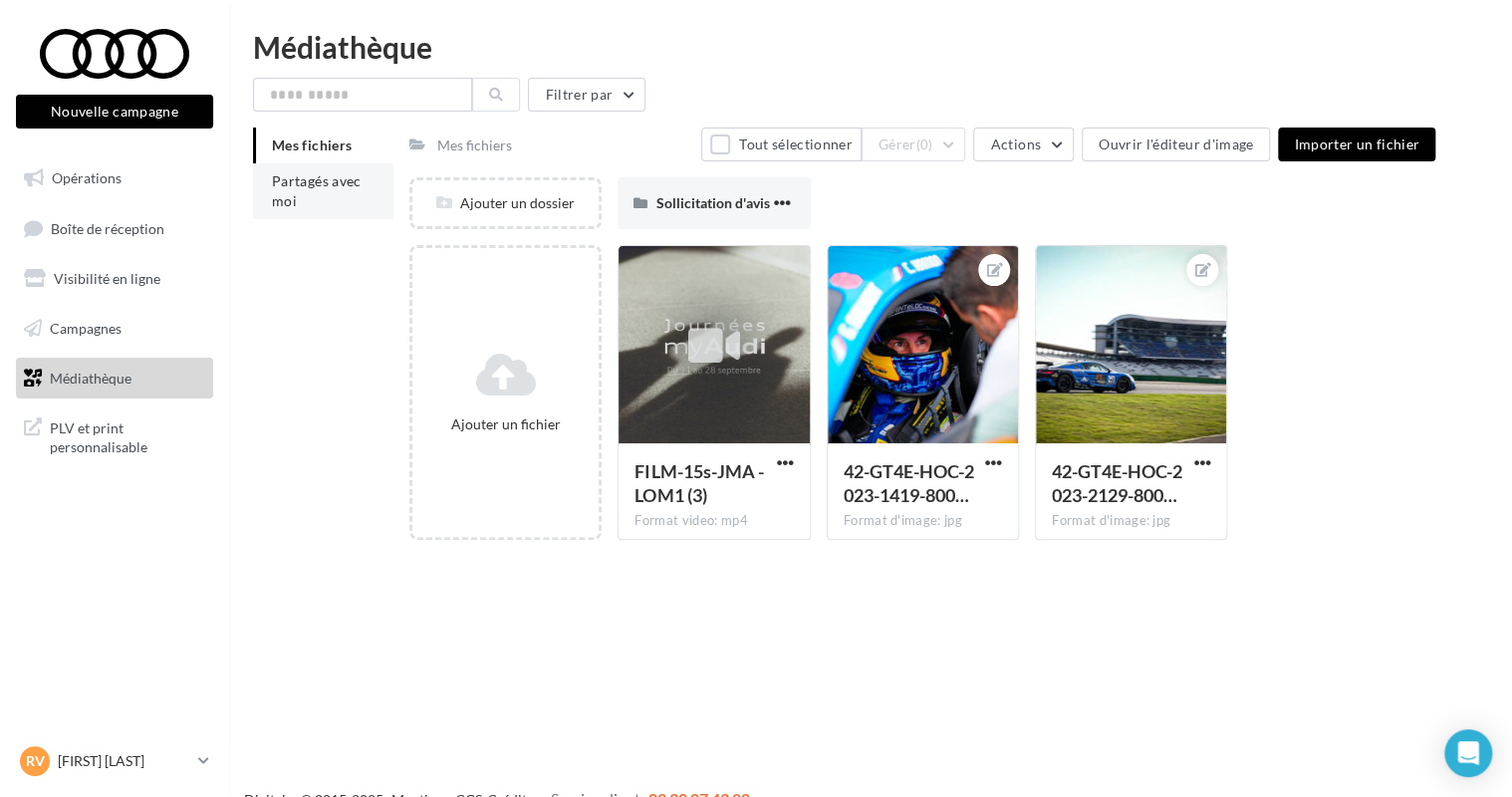 click on "Partagés avec moi" at bounding box center [323, 191] 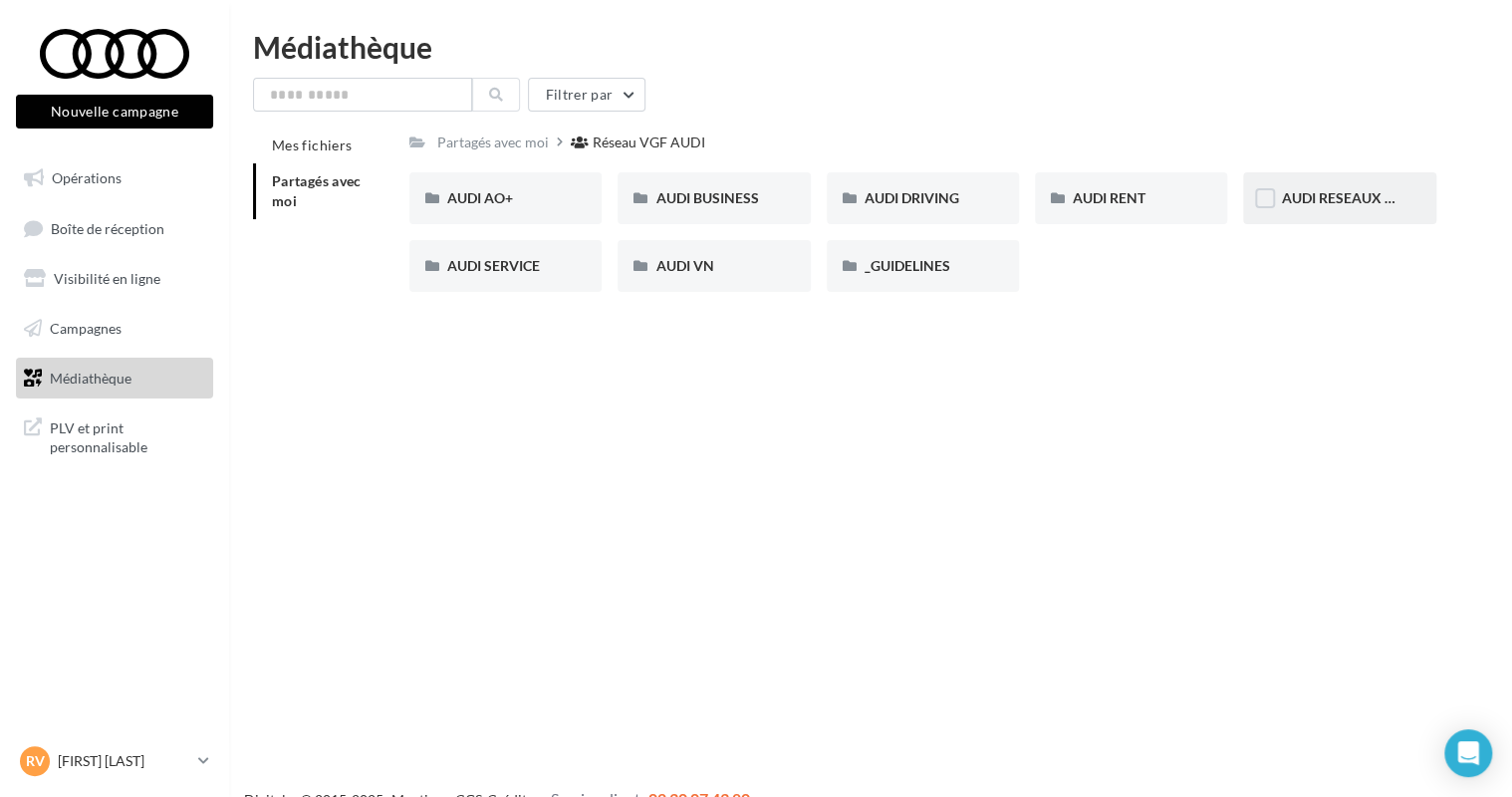 click on "AUDI RESEAUX SOCIAUX" at bounding box center (1339, 198) 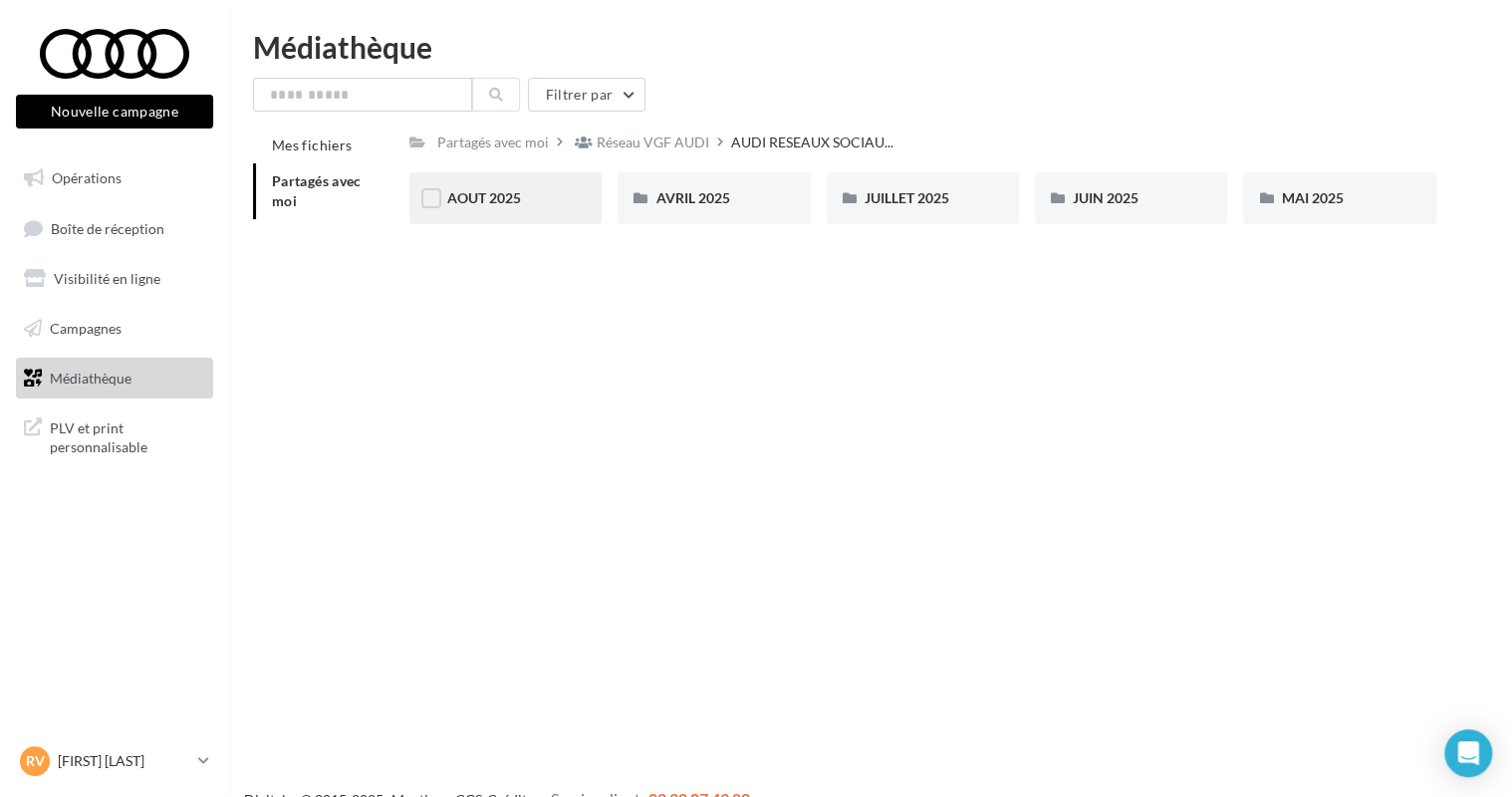 click on "AOUT 2025" at bounding box center (505, 198) 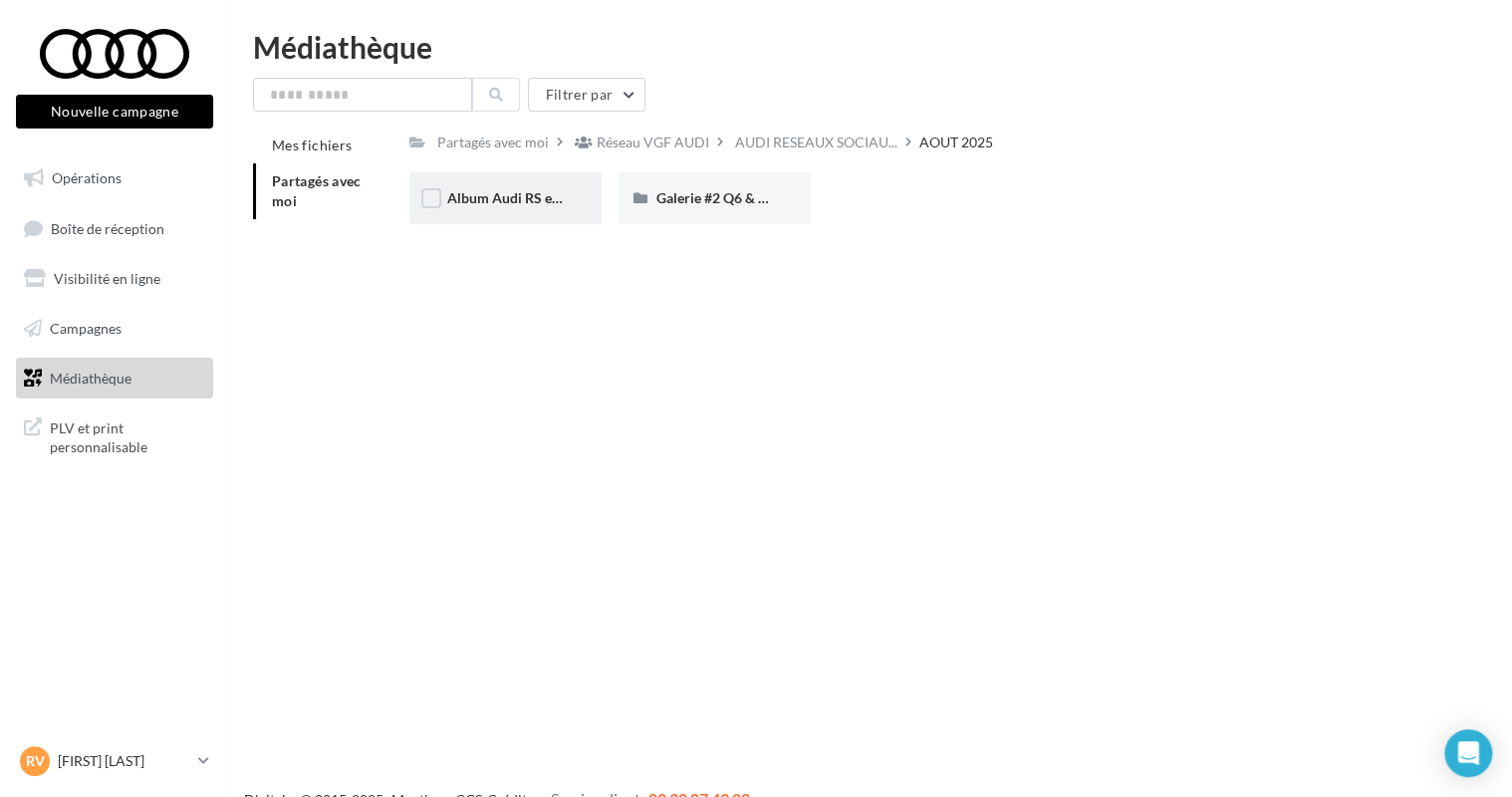 click on "Album Audi RS e-tron GT (e-tron GT attack plan)" at bounding box center (505, 198) 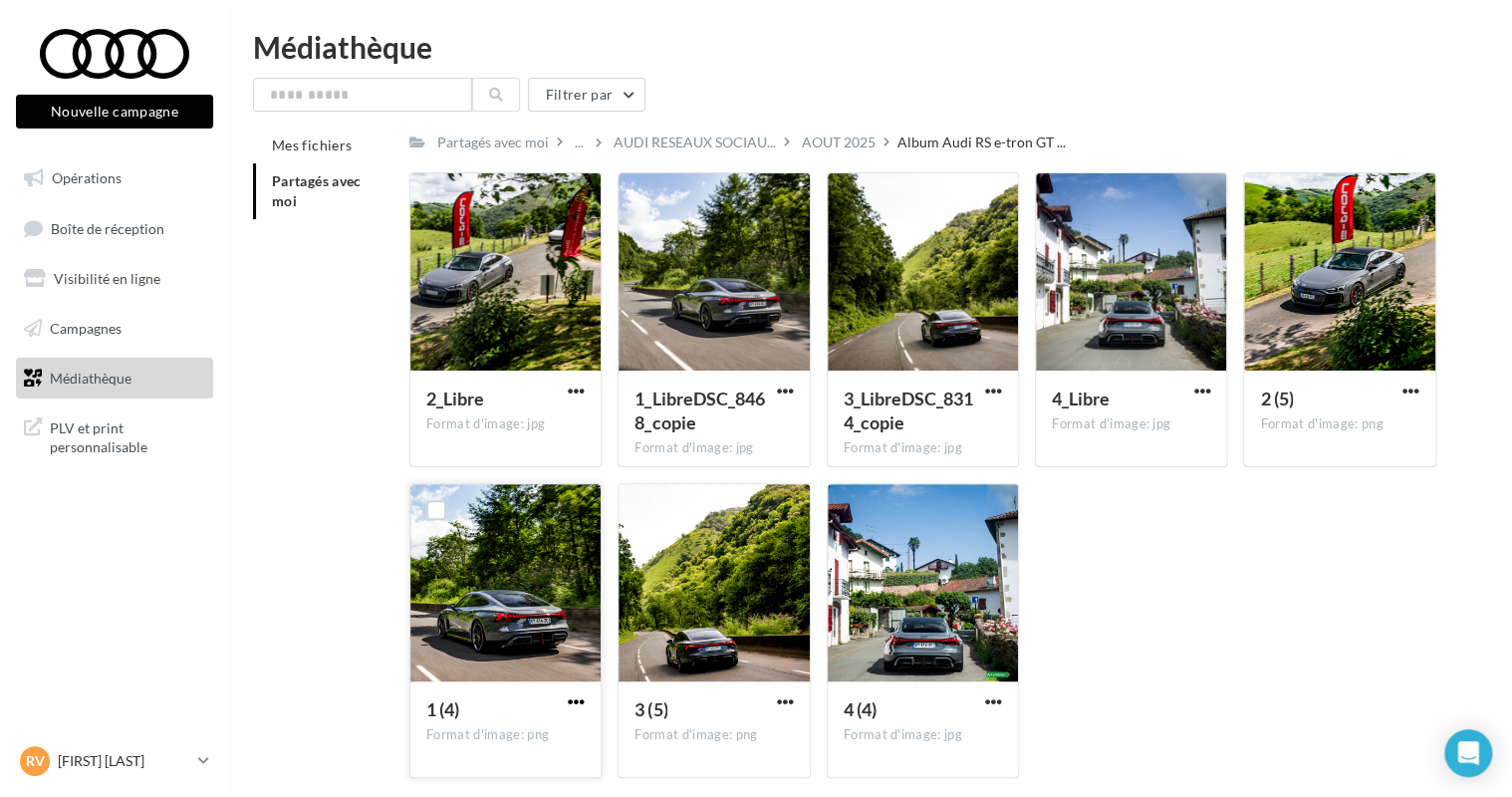 click at bounding box center (576, 701) 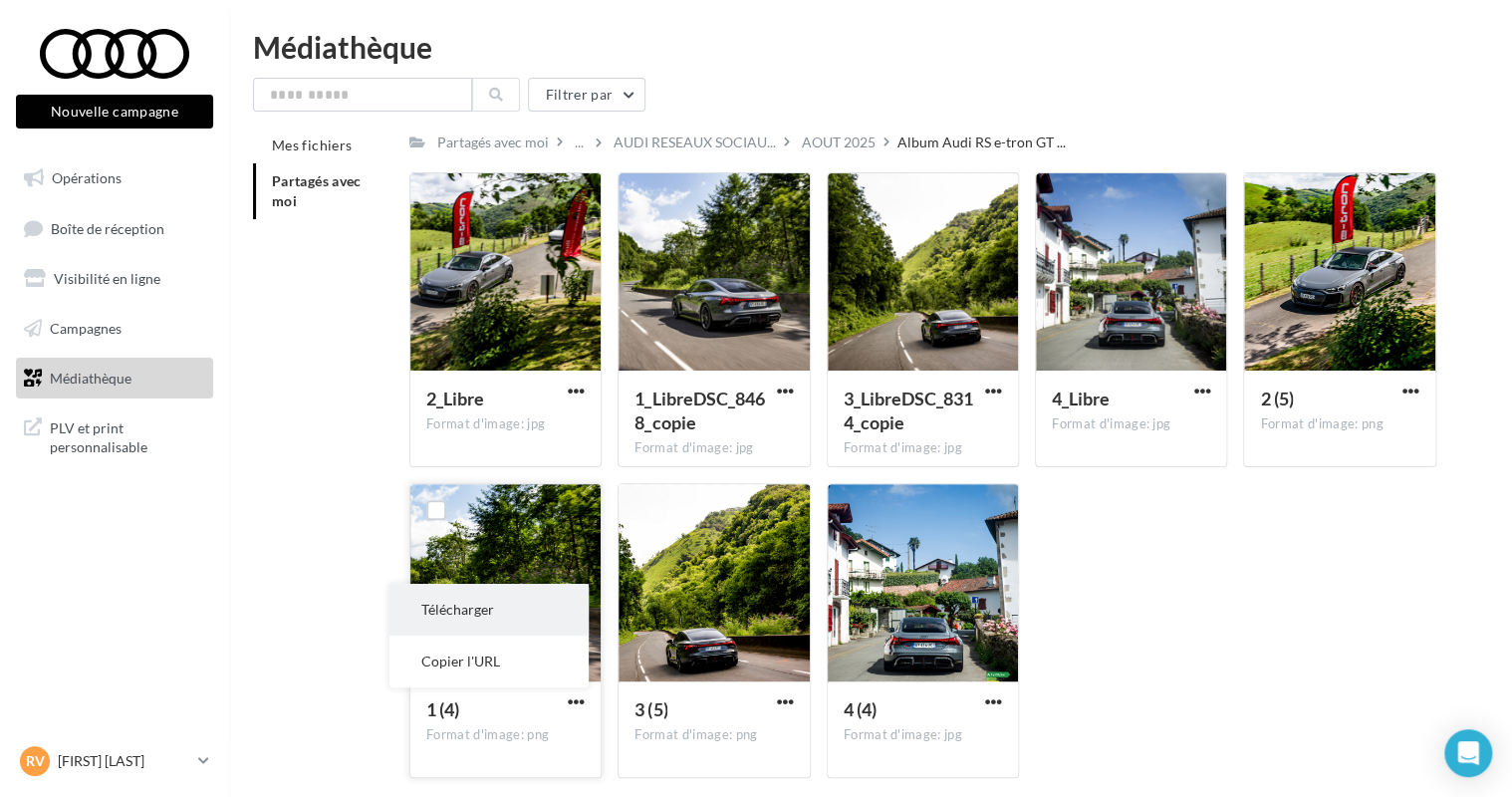 click on "Télécharger" at bounding box center [489, 610] 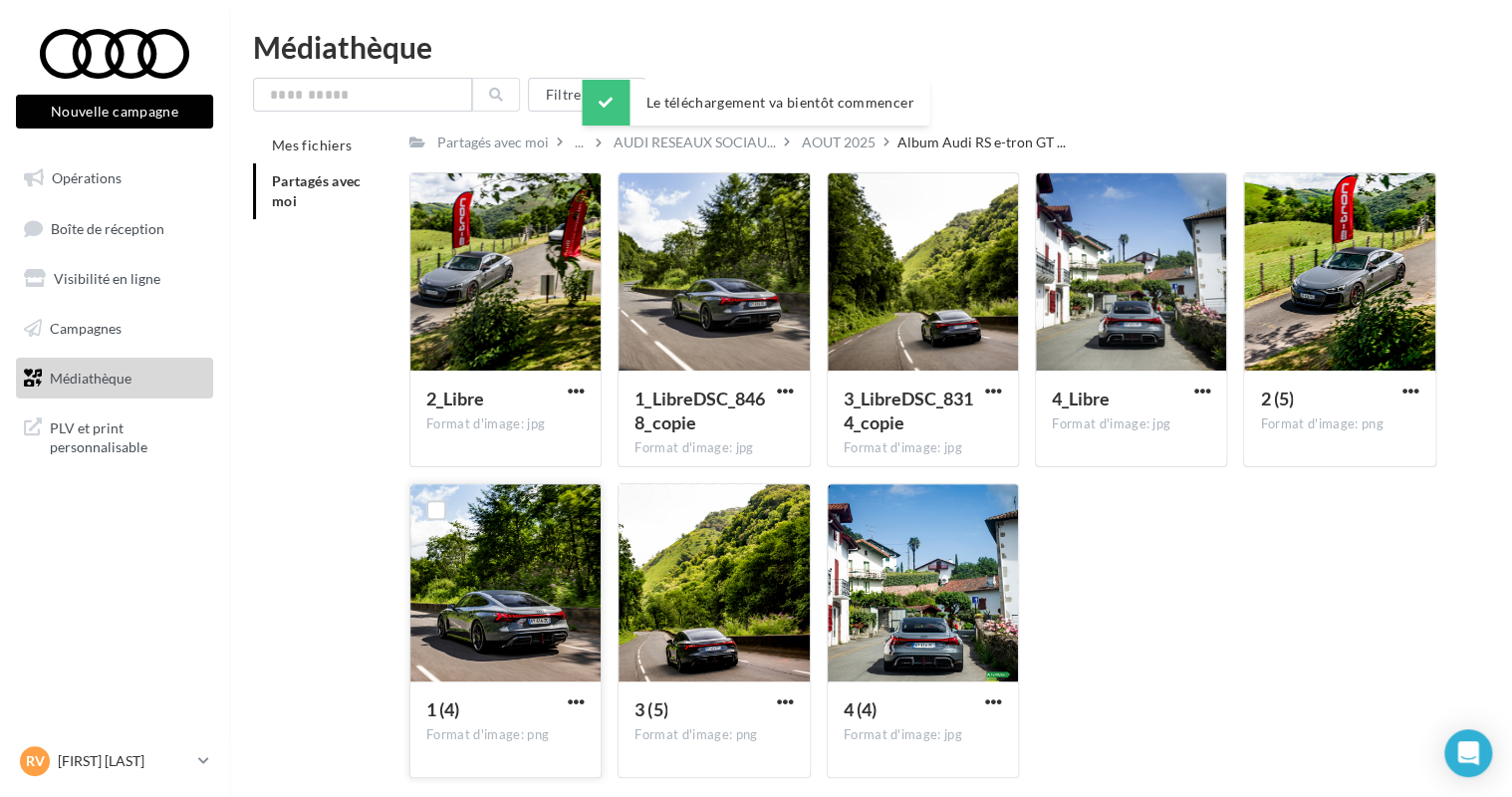 click on "Mes fichiers
Partagés avec moi
Partagés avec moi        ...       AUDI RESEAUX SOCIAU...         AOUT 2025        Album Audi RS e-tron GT ...                  Rs           Partagé par  Réseau VGF AUDI
2_Libre  Format d'image: jpg                   2_Libre
1_LibreDSC_8468_copie  Format d'image: jpg                   1_LibreDSC_8468_copie
3_LibreDSC_8314_copie  Format d'image: jpg                   3_LibreDSC_8314_copie
4_Libre  Format d'image: jpg                   4_Libre
2 (5)  Format d'image: png                   2 (5)
1 (4)" at bounding box center [879, 460] 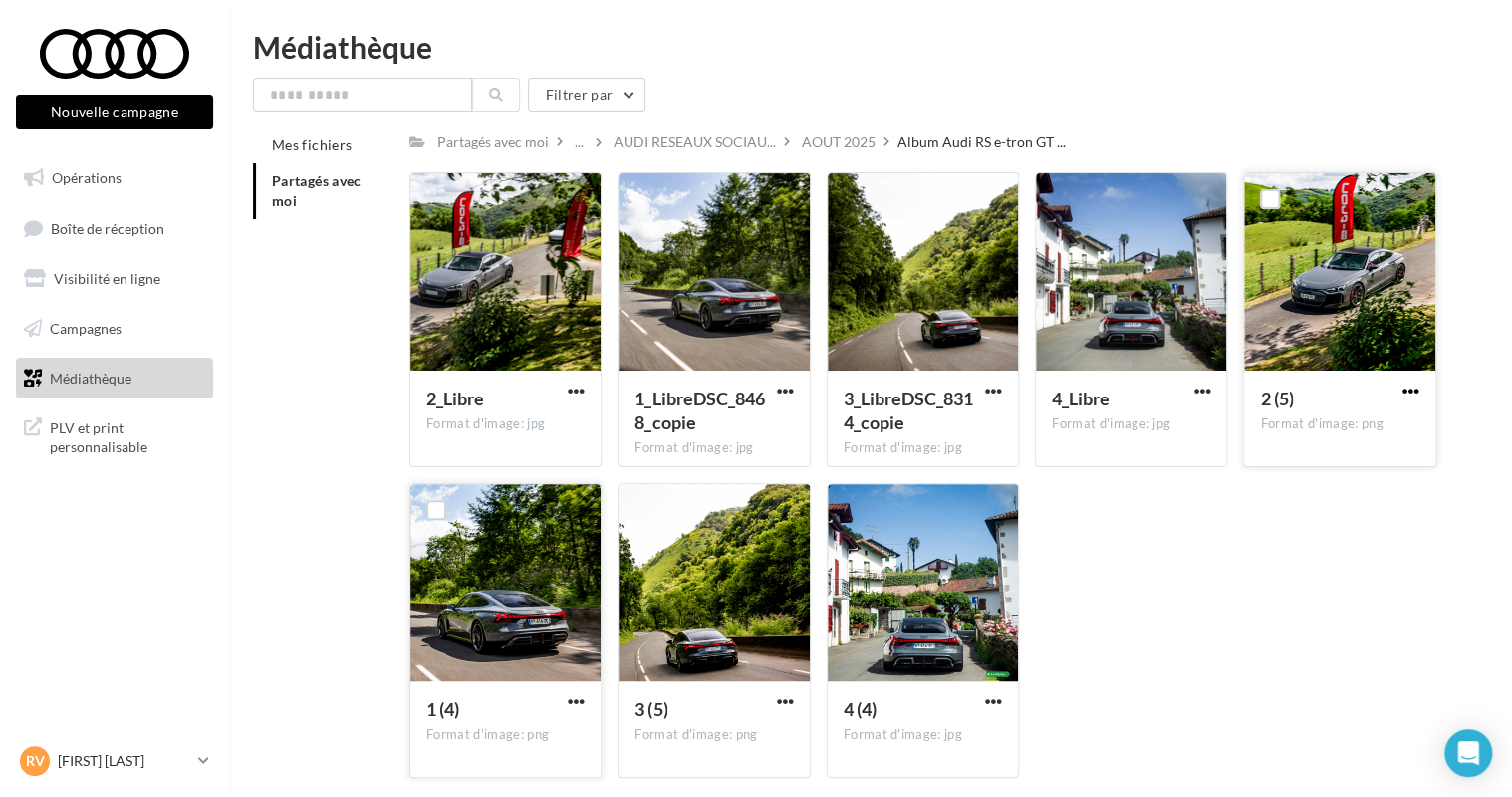 click at bounding box center (1410, 391) 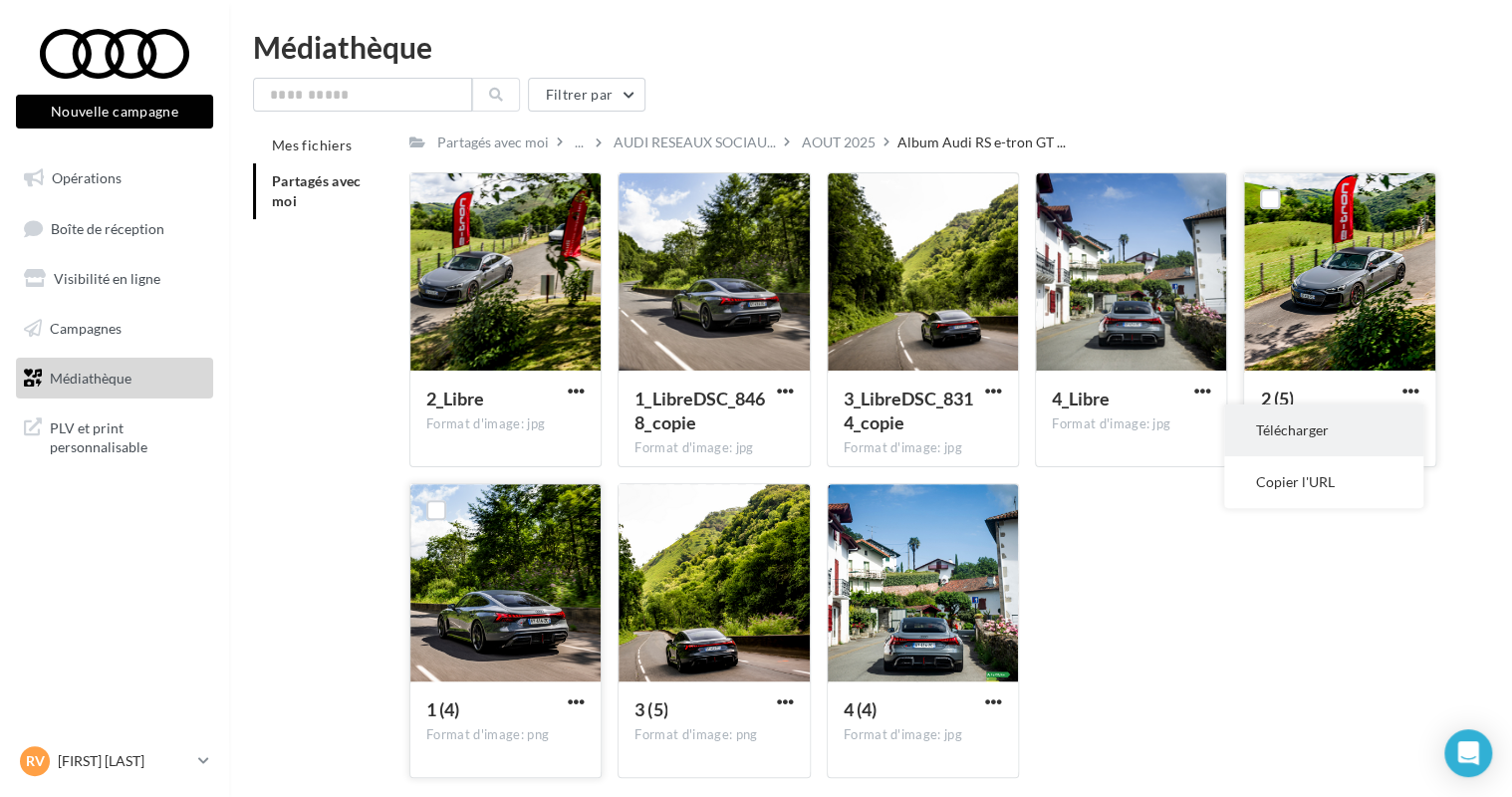 click on "Télécharger" at bounding box center (1324, 430) 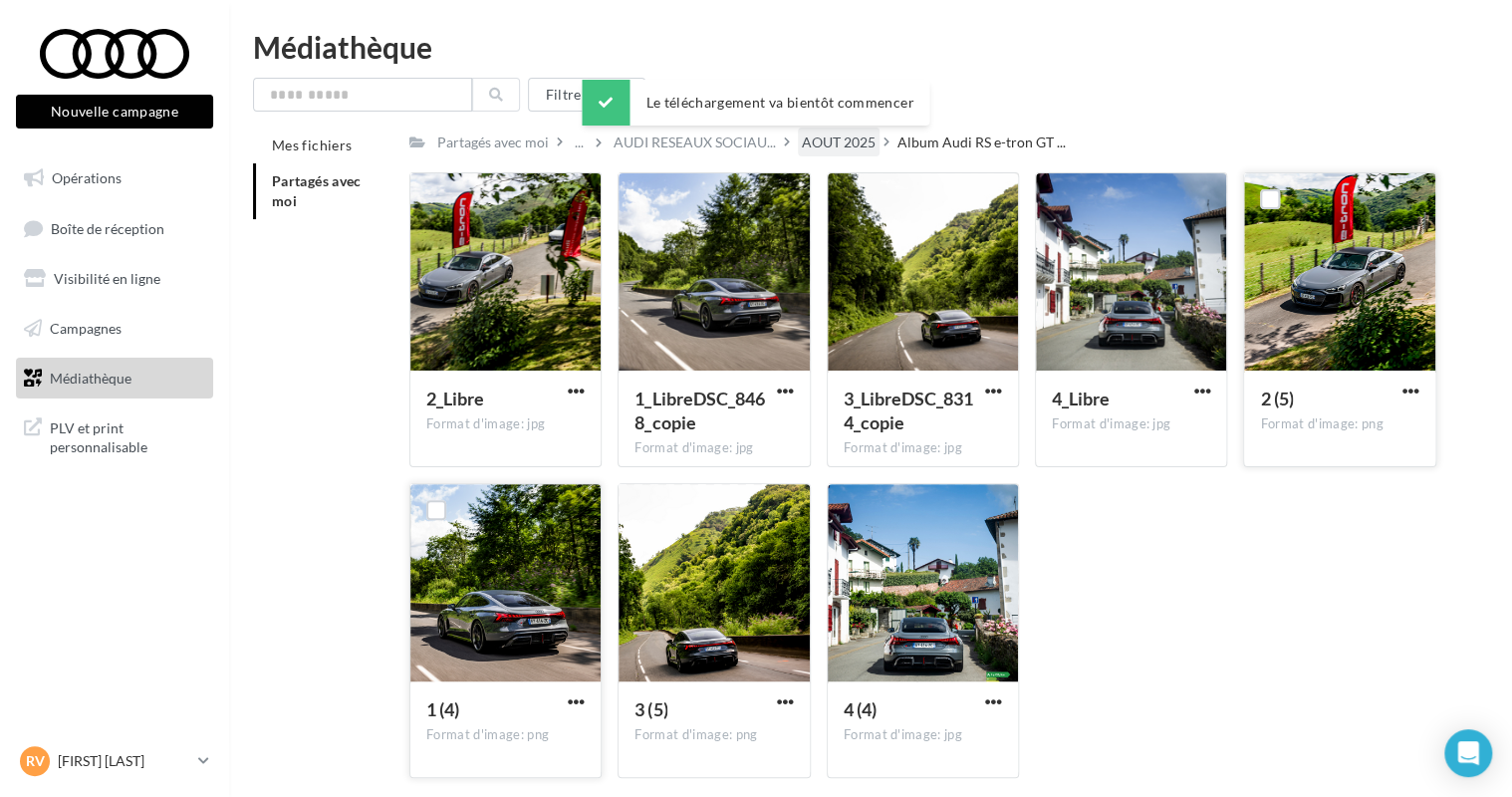 click on "AOUT 2025" at bounding box center (839, 142) 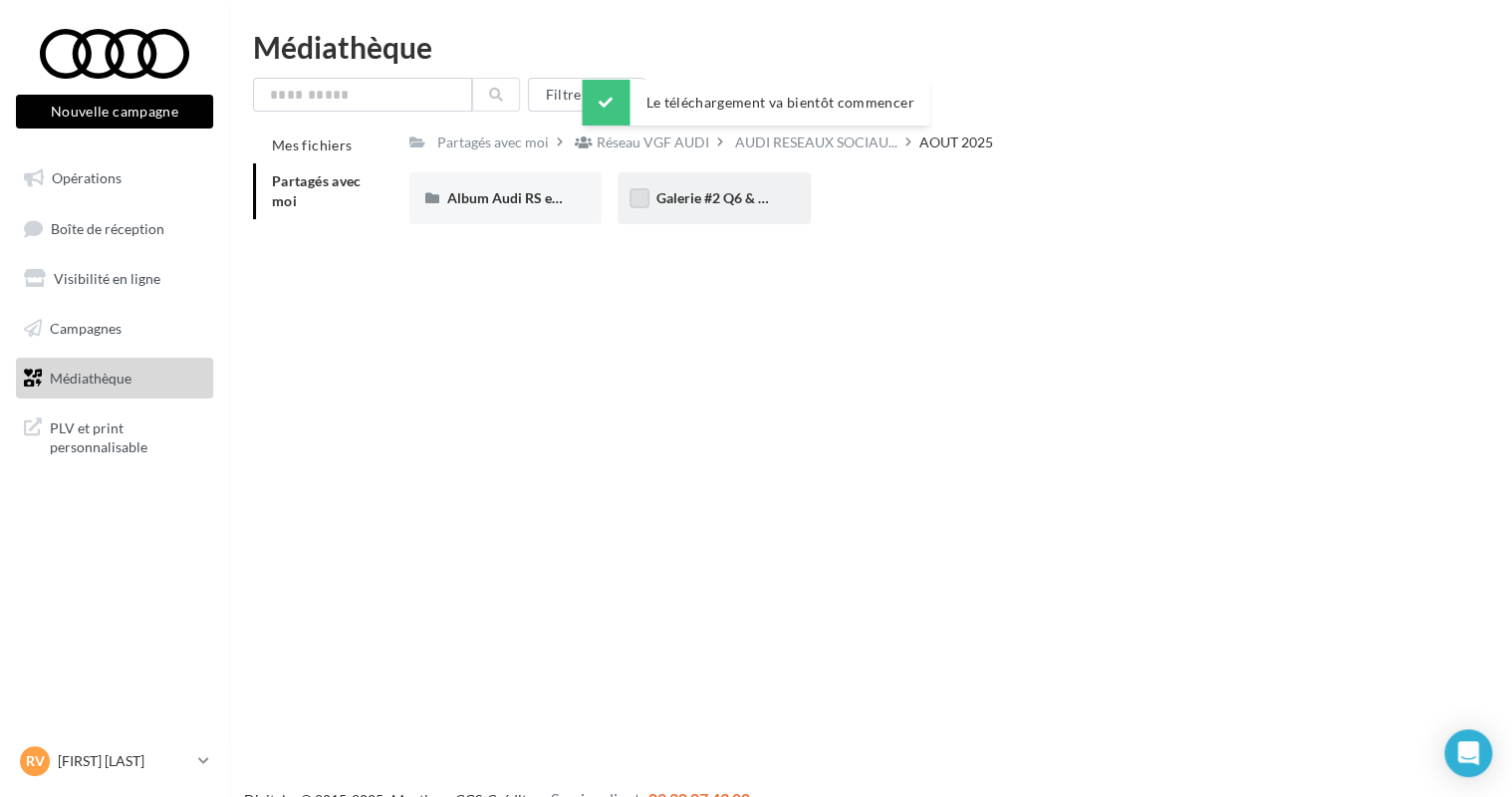 click at bounding box center [639, 198] 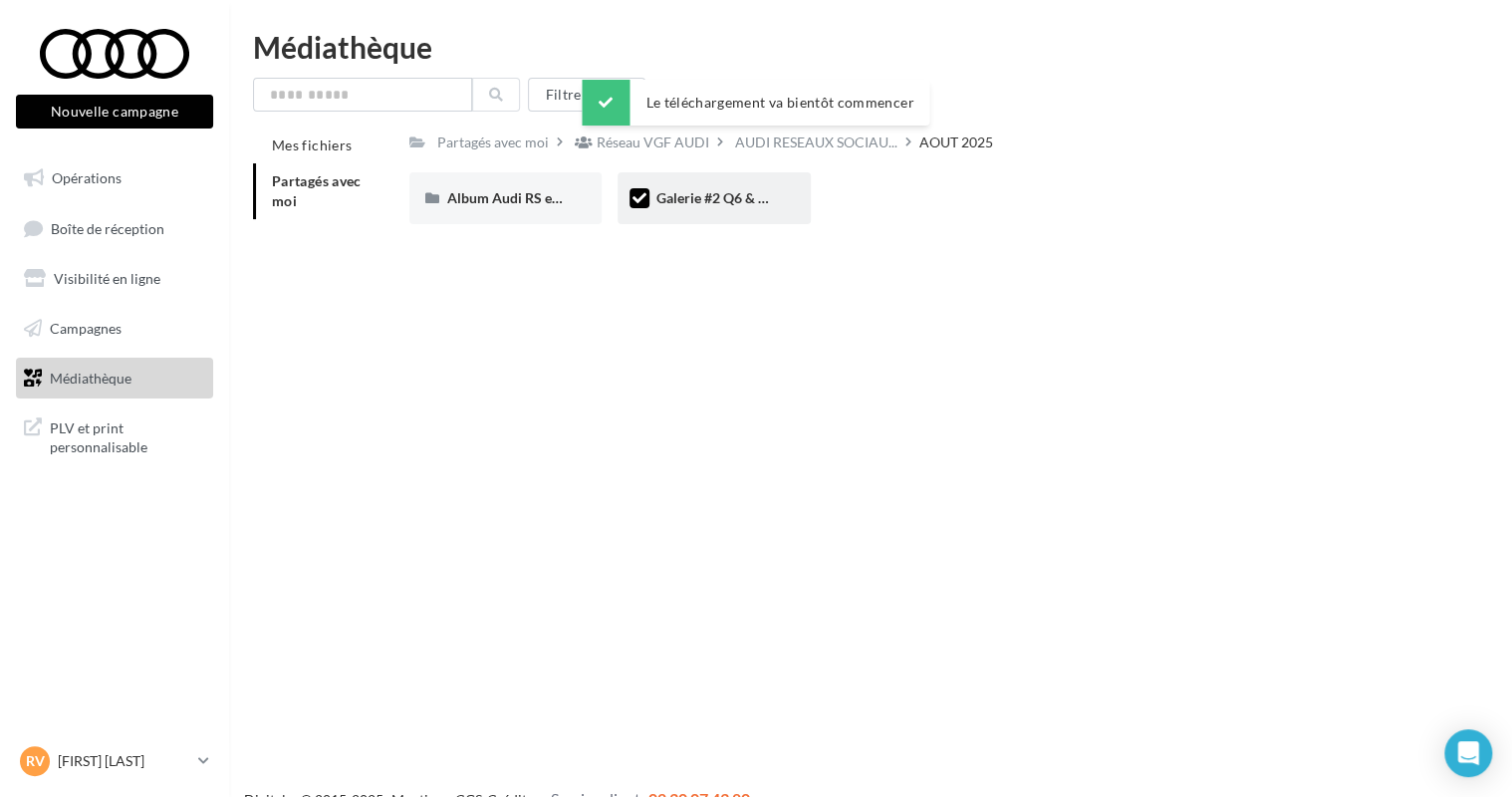 click at bounding box center [639, 198] 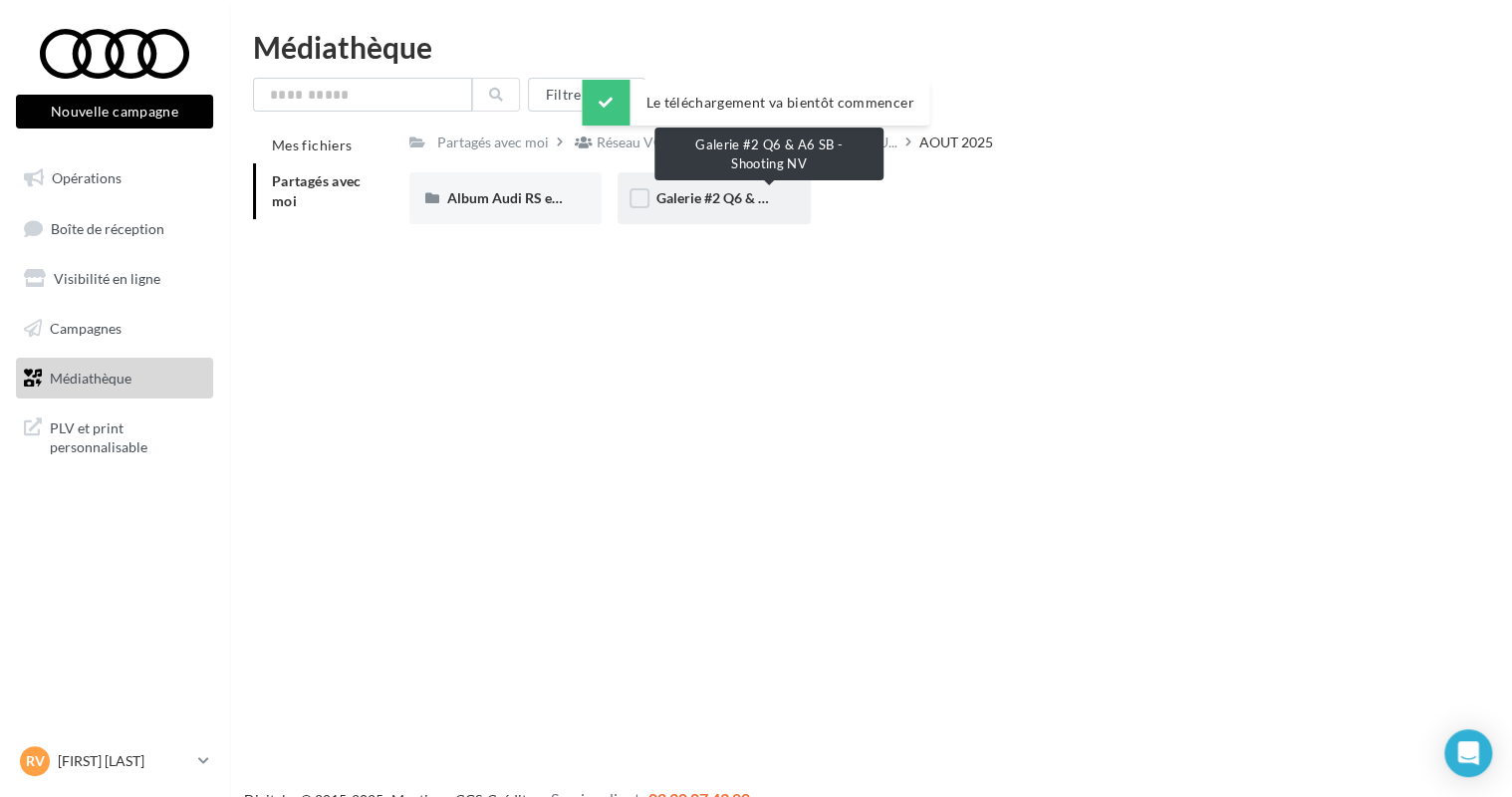 click on "Galerie #2 Q6 & A6 SB - Shooting NV" at bounding box center [770, 197] 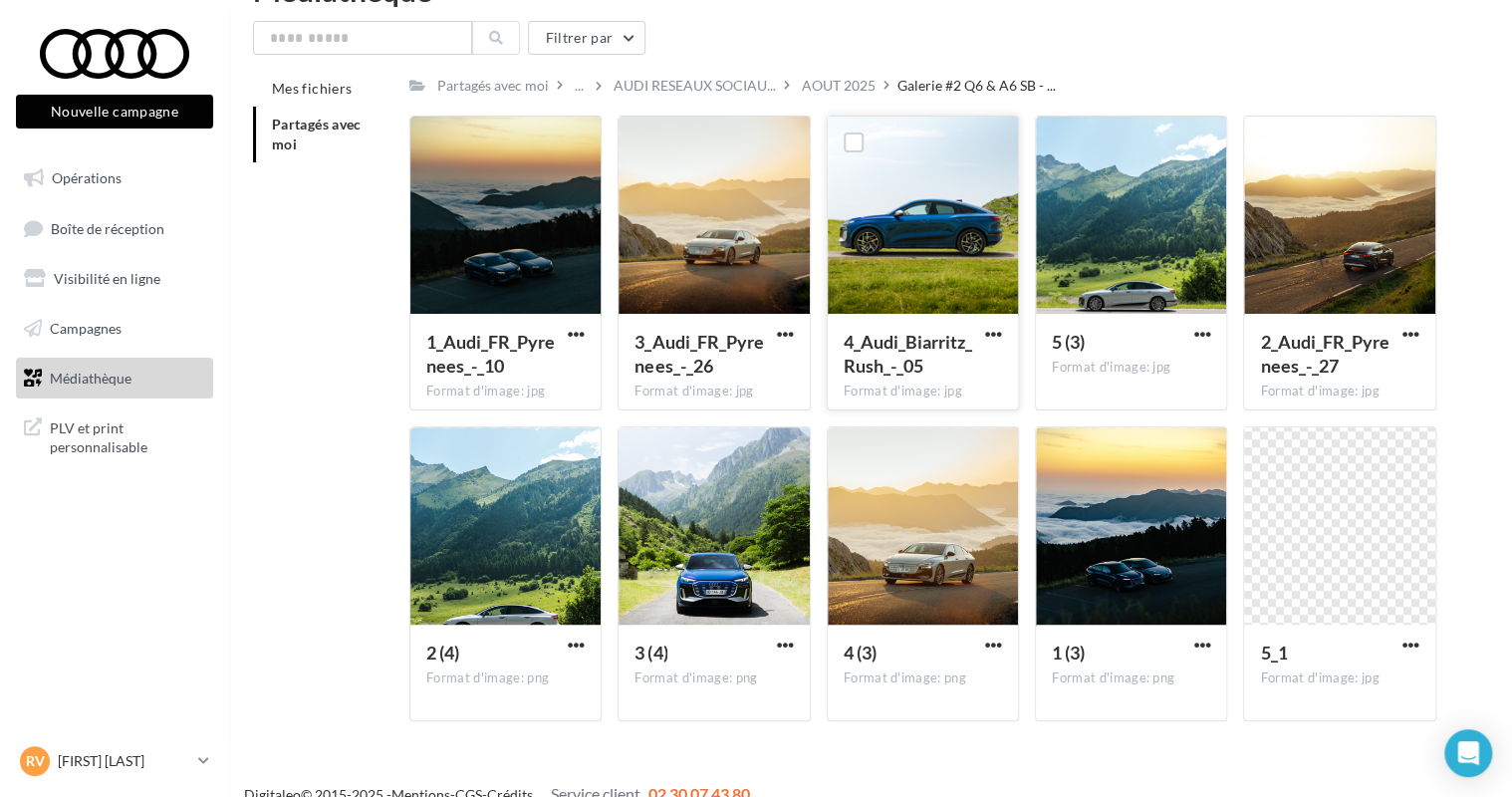 scroll, scrollTop: 84, scrollLeft: 0, axis: vertical 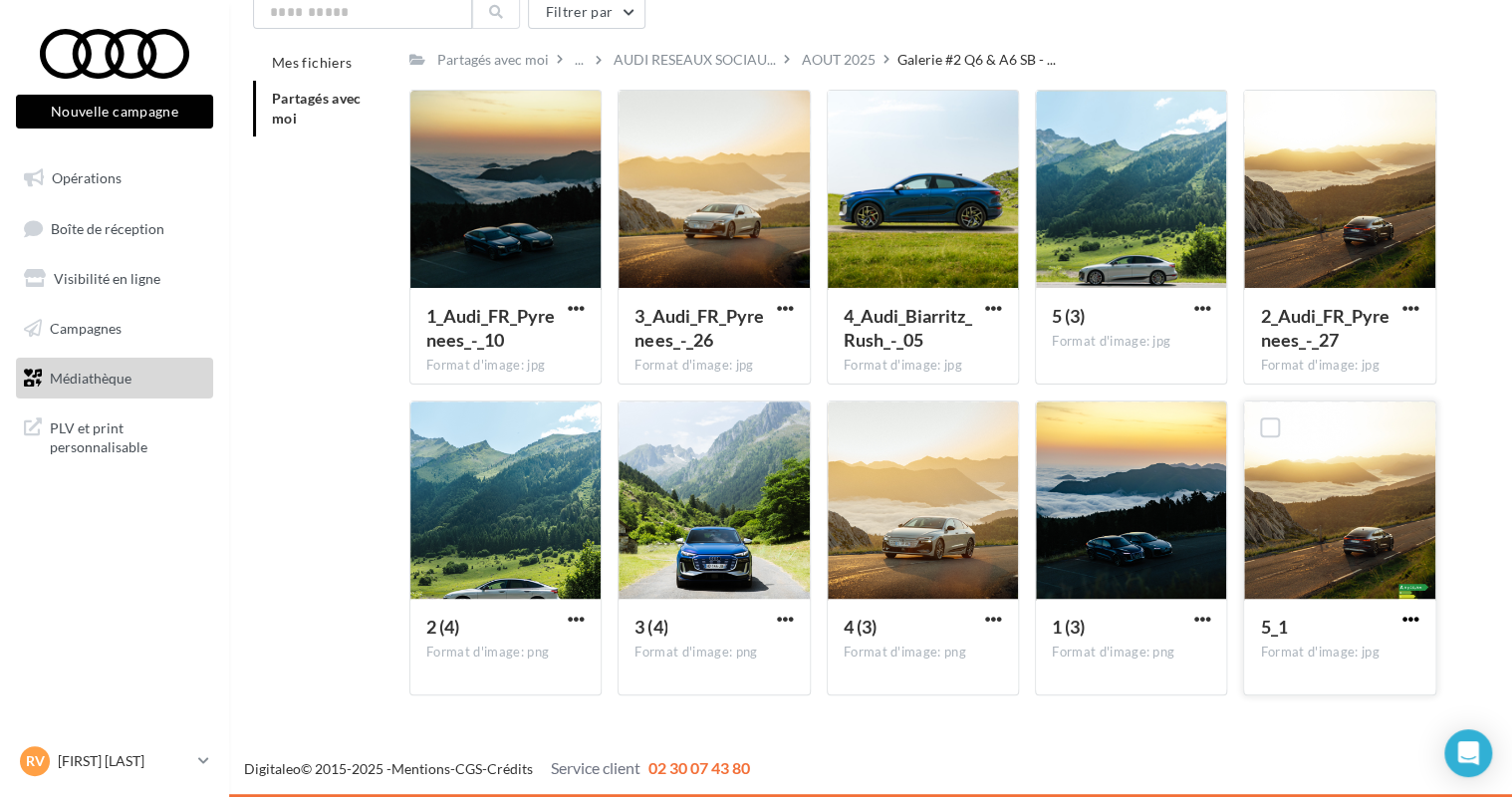 click at bounding box center (1410, 619) 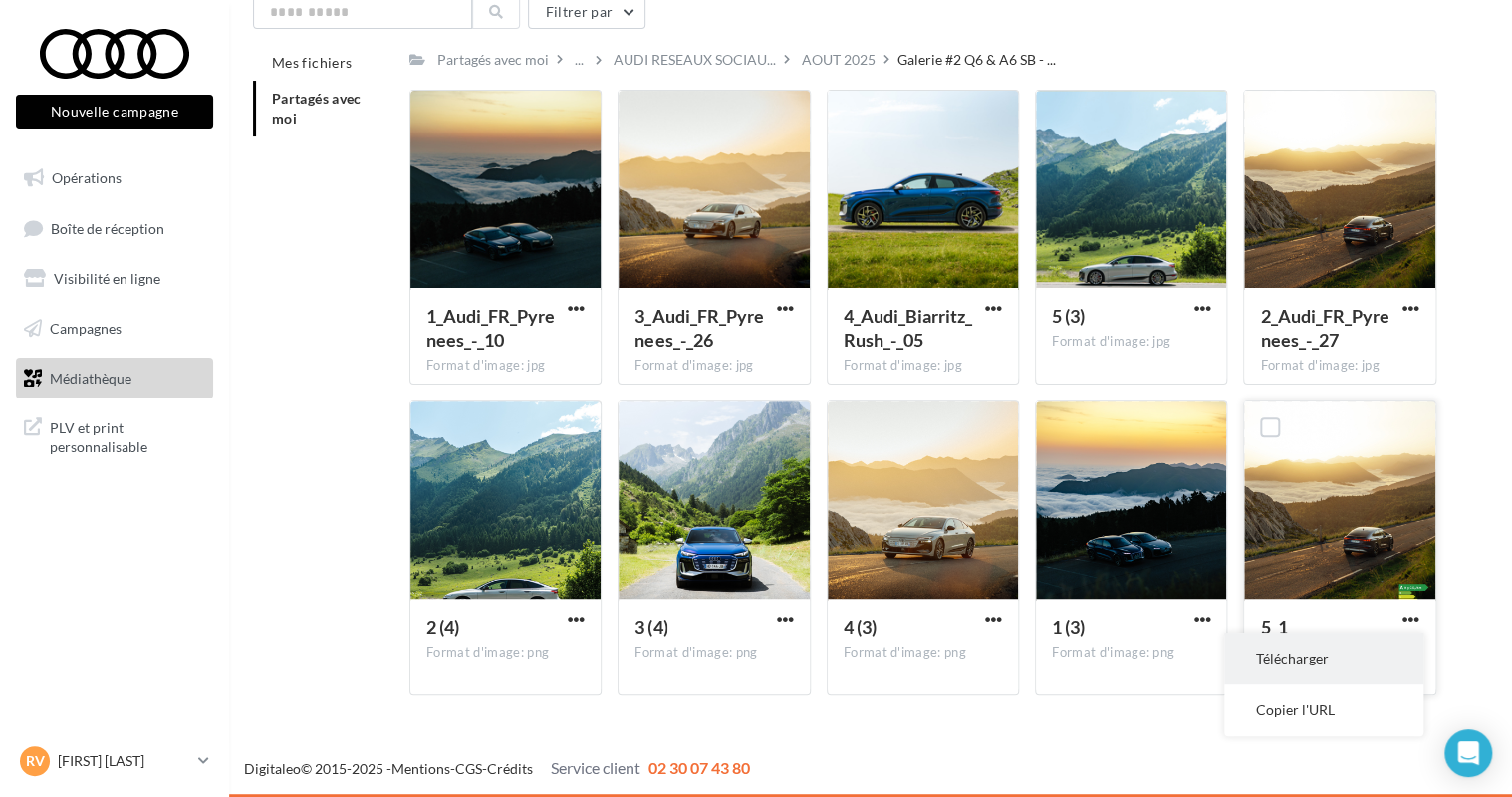 click on "Télécharger" at bounding box center [1324, 659] 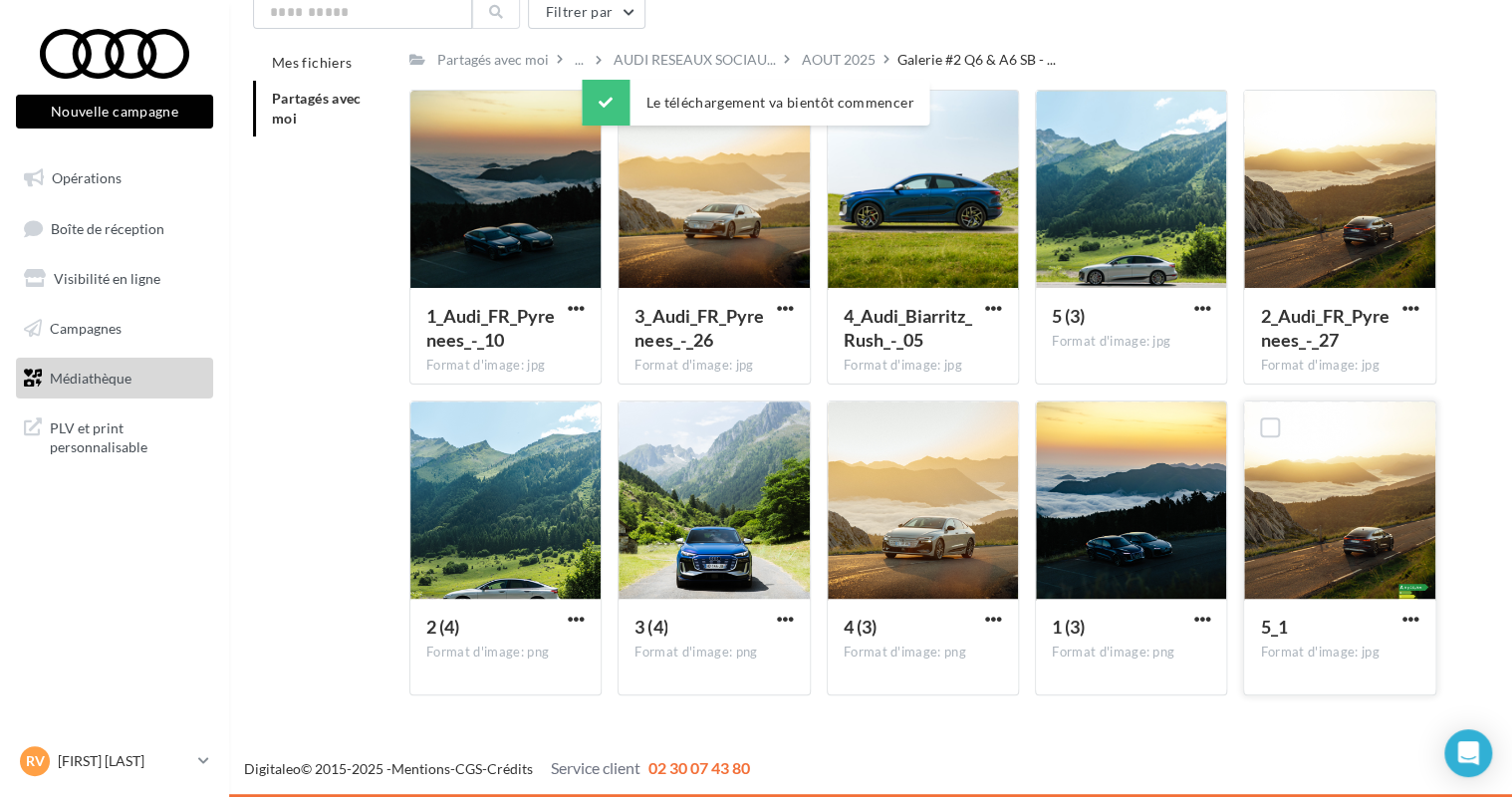 click on "Nouvelle campagne
Nouvelle campagne
Opérations
Boîte de réception
Visibilité en ligne
Campagnes
Médiathèque" at bounding box center [756, 373] 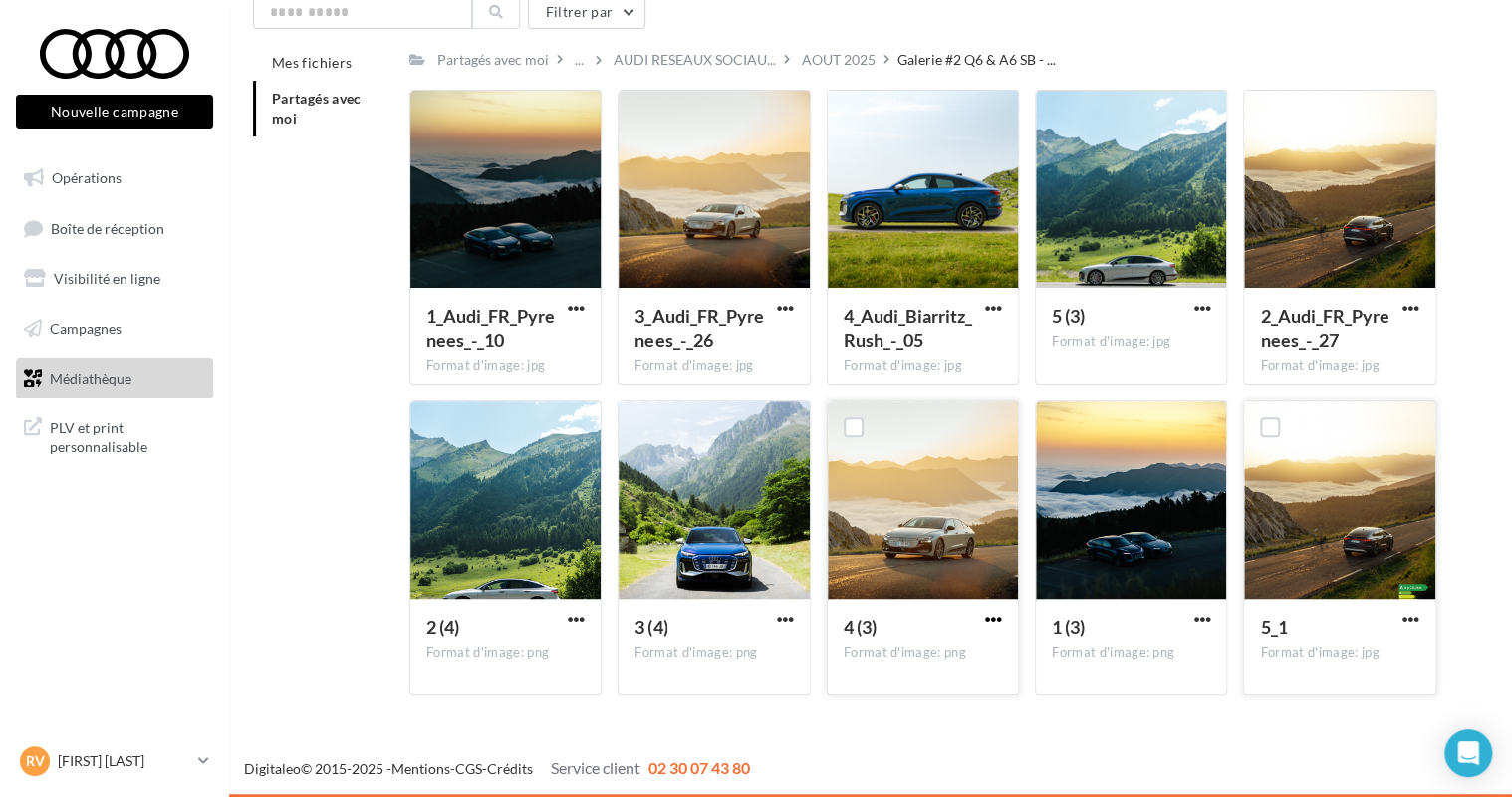 click at bounding box center [993, 619] 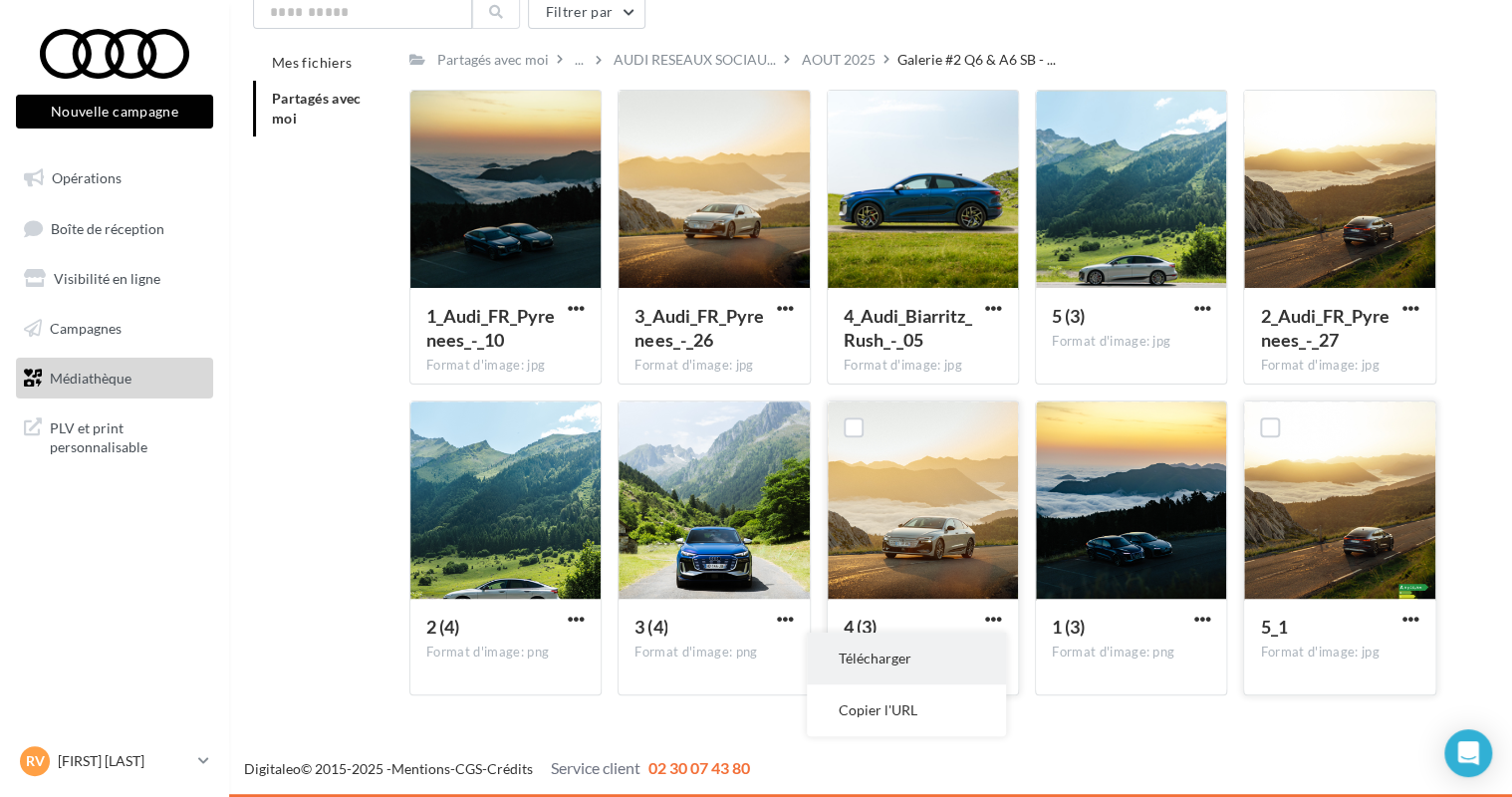 click on "Télécharger" at bounding box center [906, 659] 